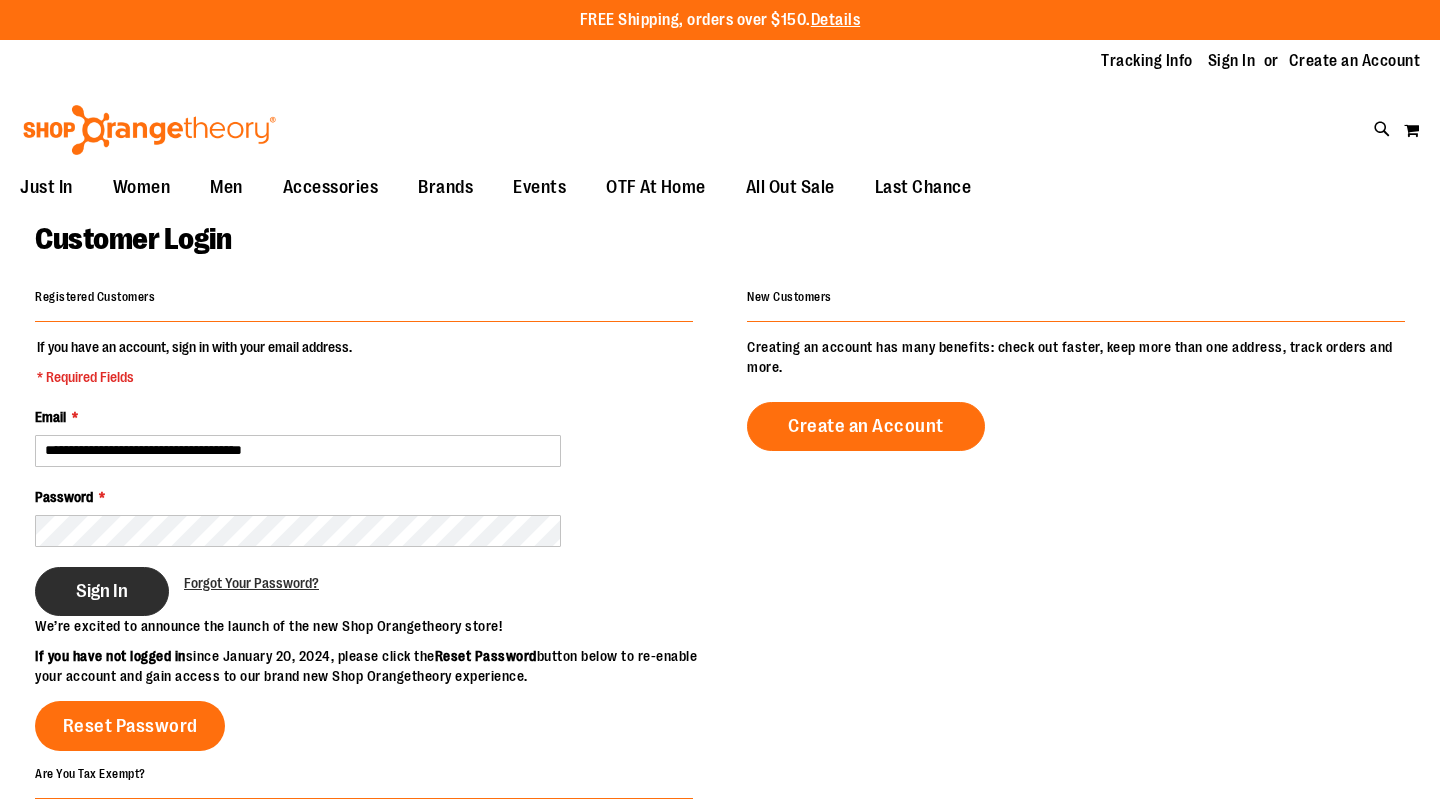 scroll, scrollTop: 0, scrollLeft: 0, axis: both 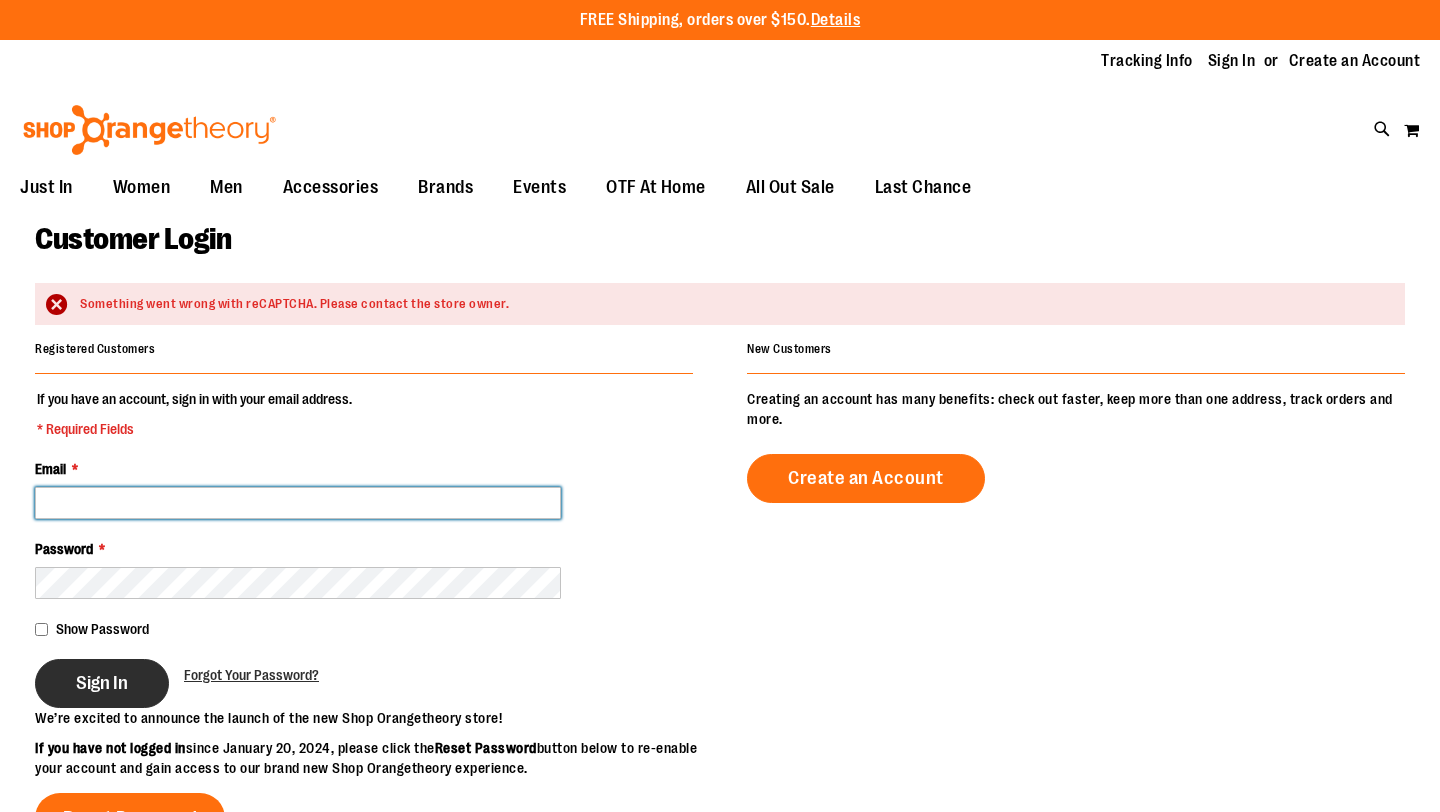 type on "**********" 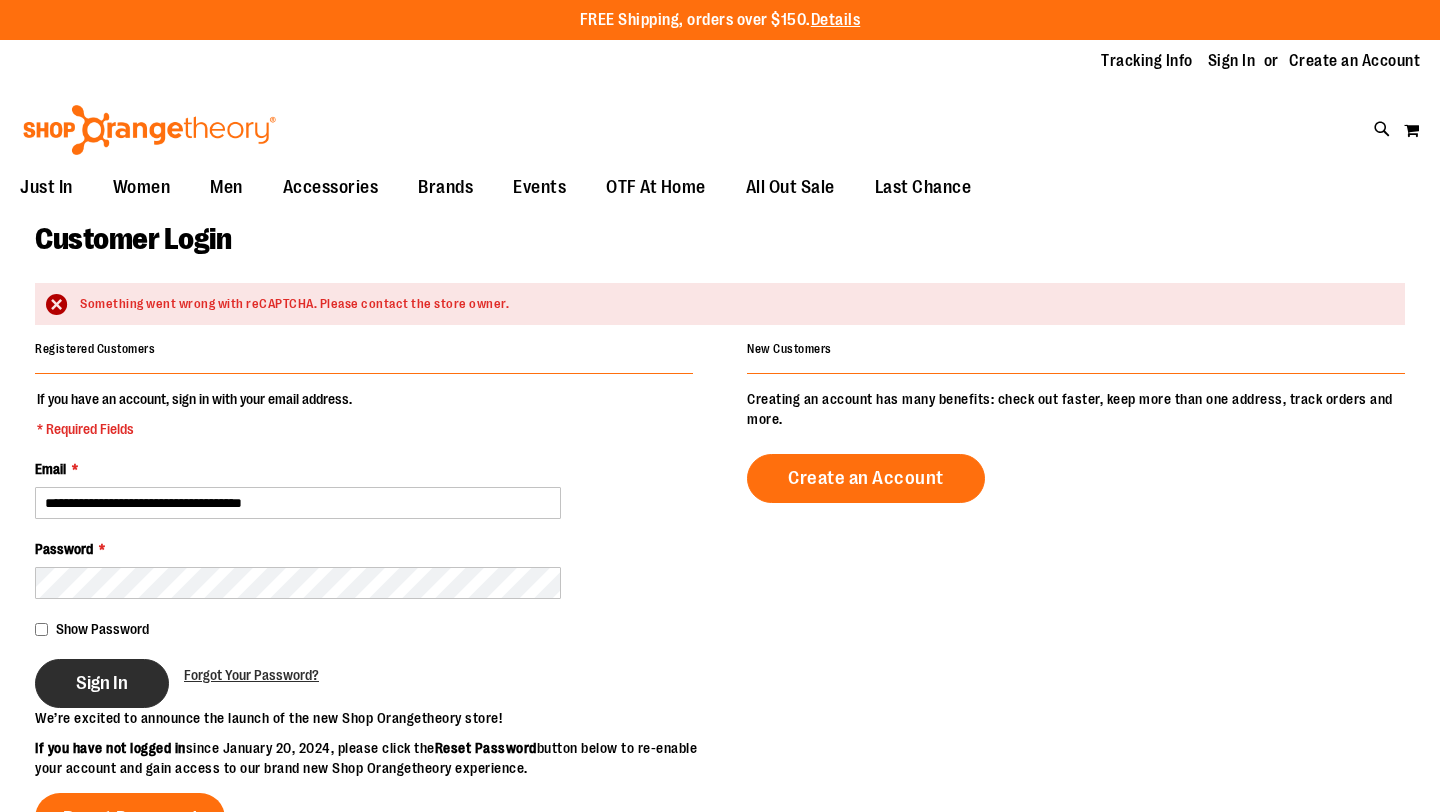 type on "**********" 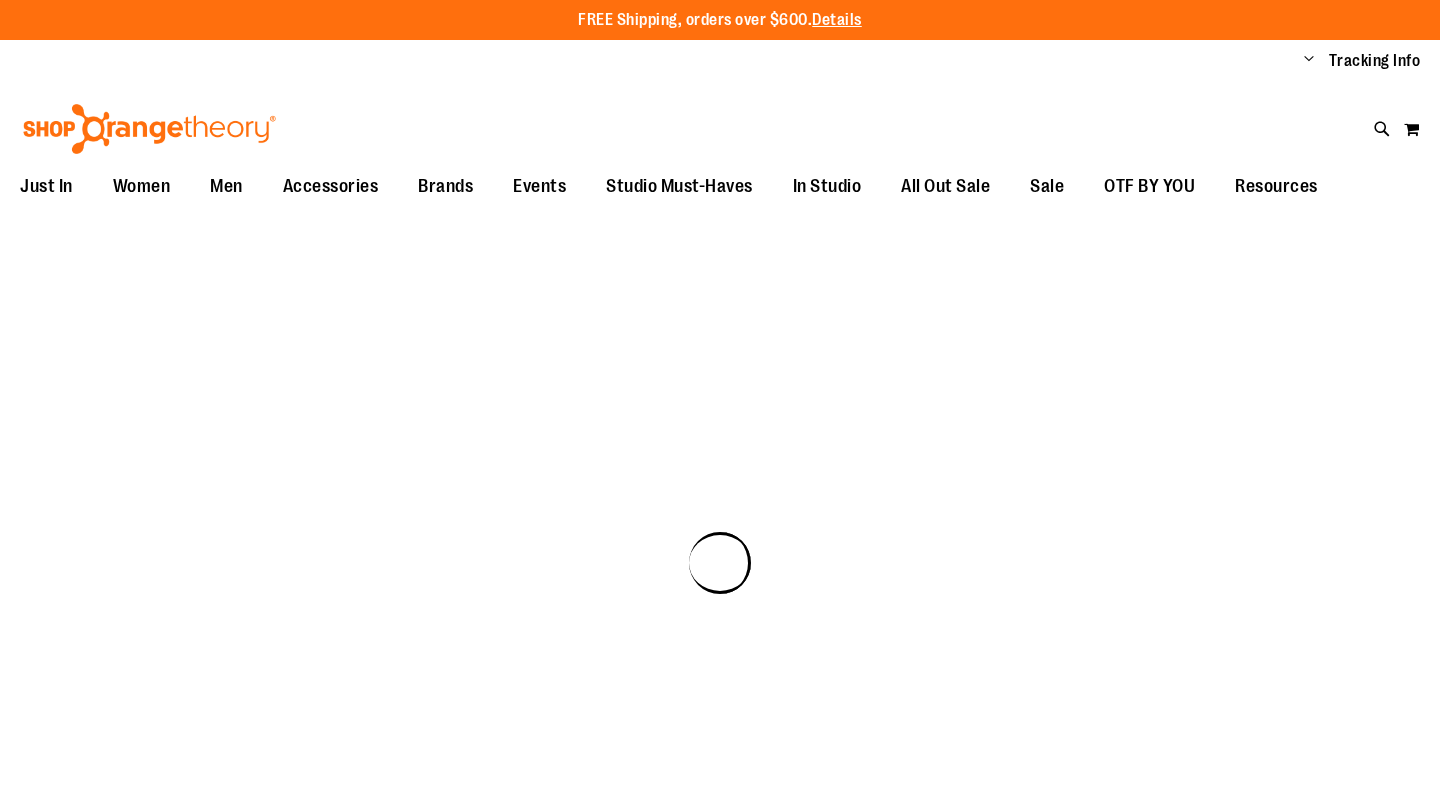 scroll, scrollTop: 0, scrollLeft: 0, axis: both 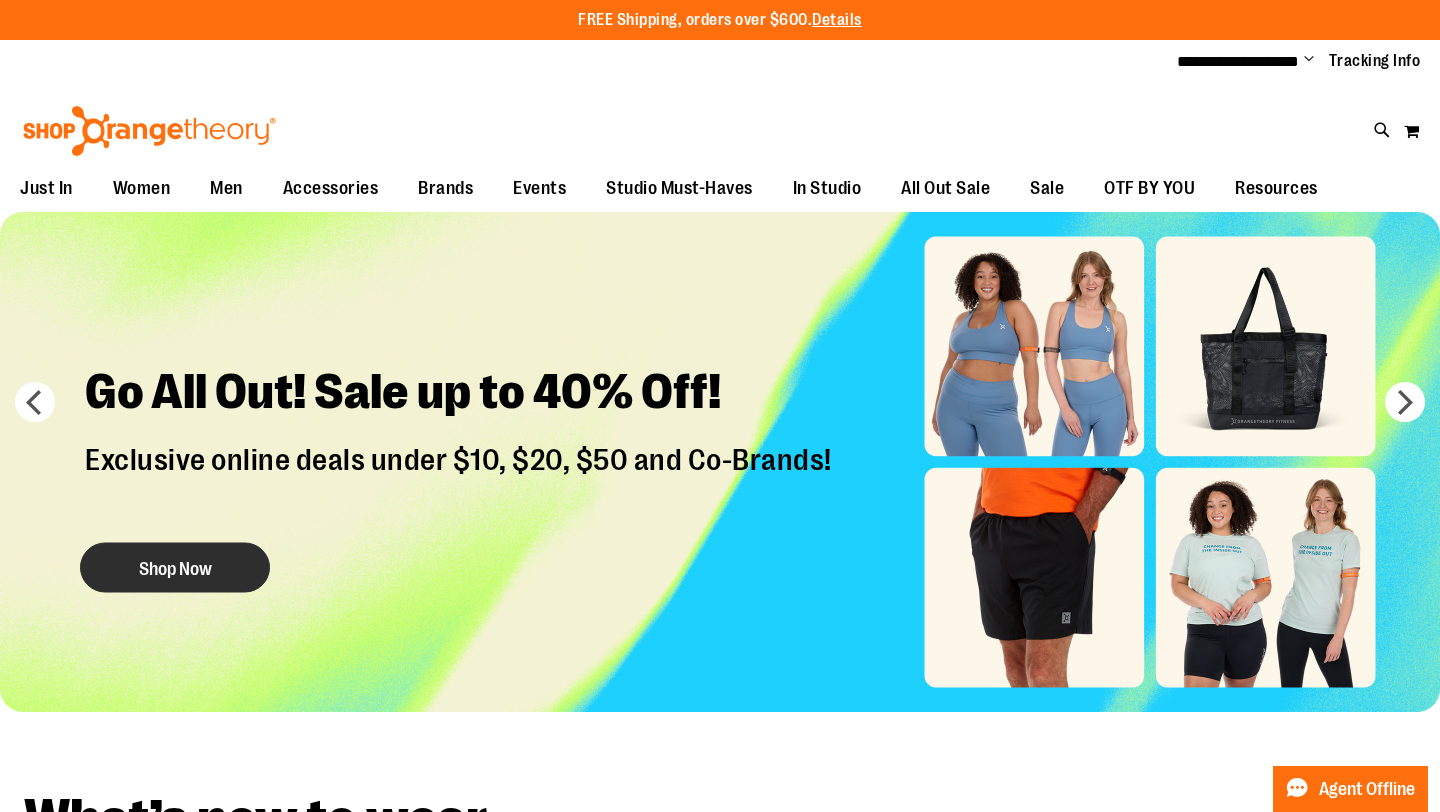 type on "**********" 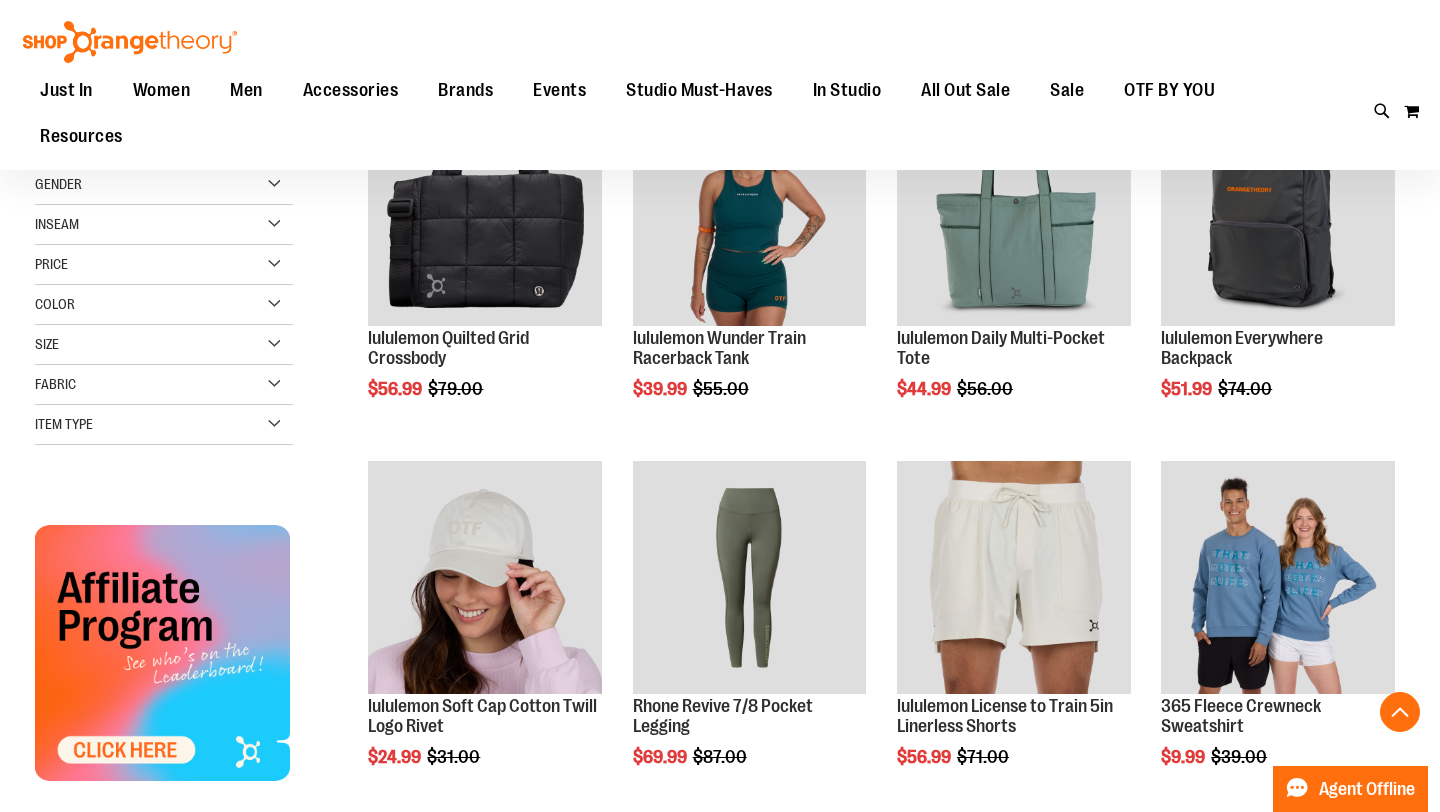 scroll, scrollTop: 309, scrollLeft: 0, axis: vertical 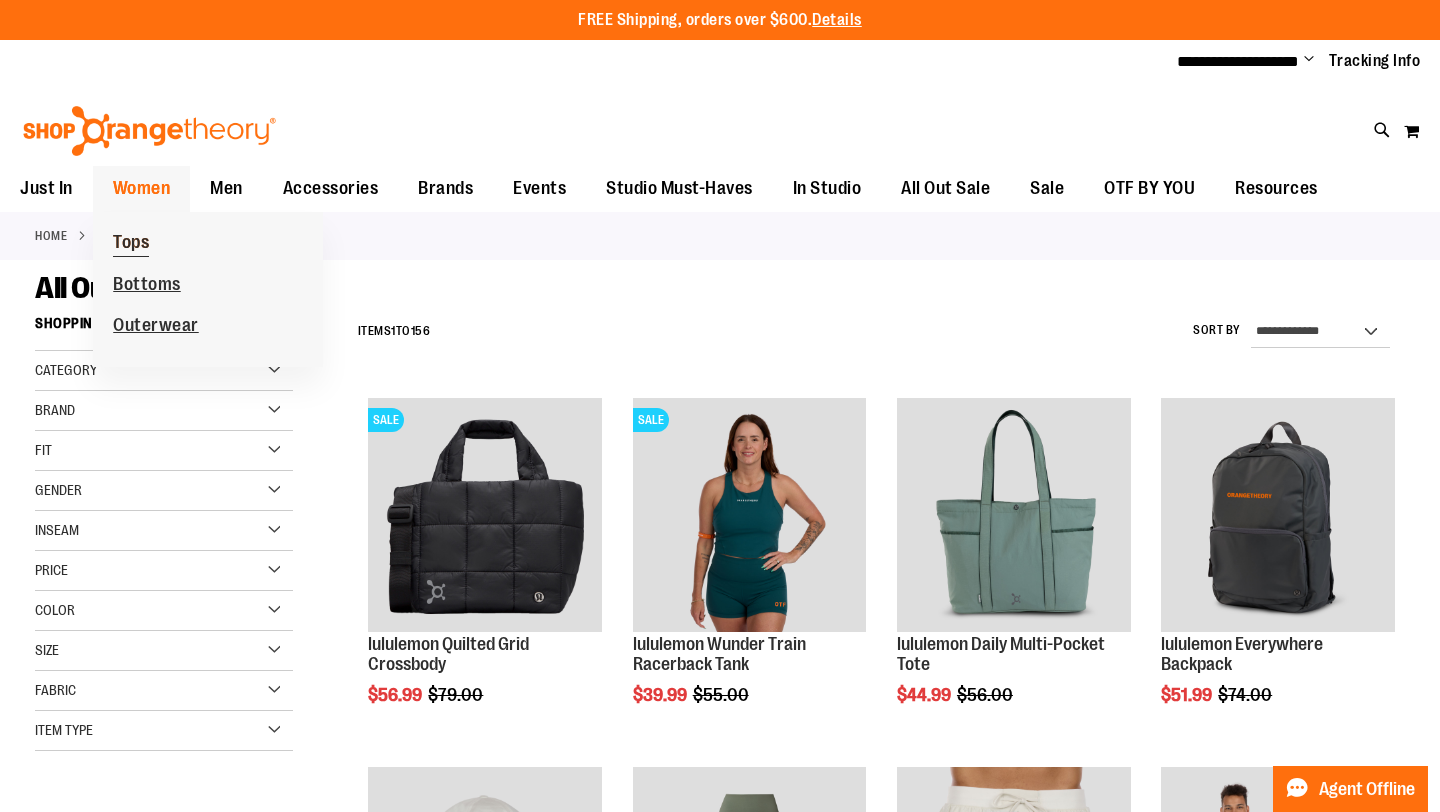 type on "**********" 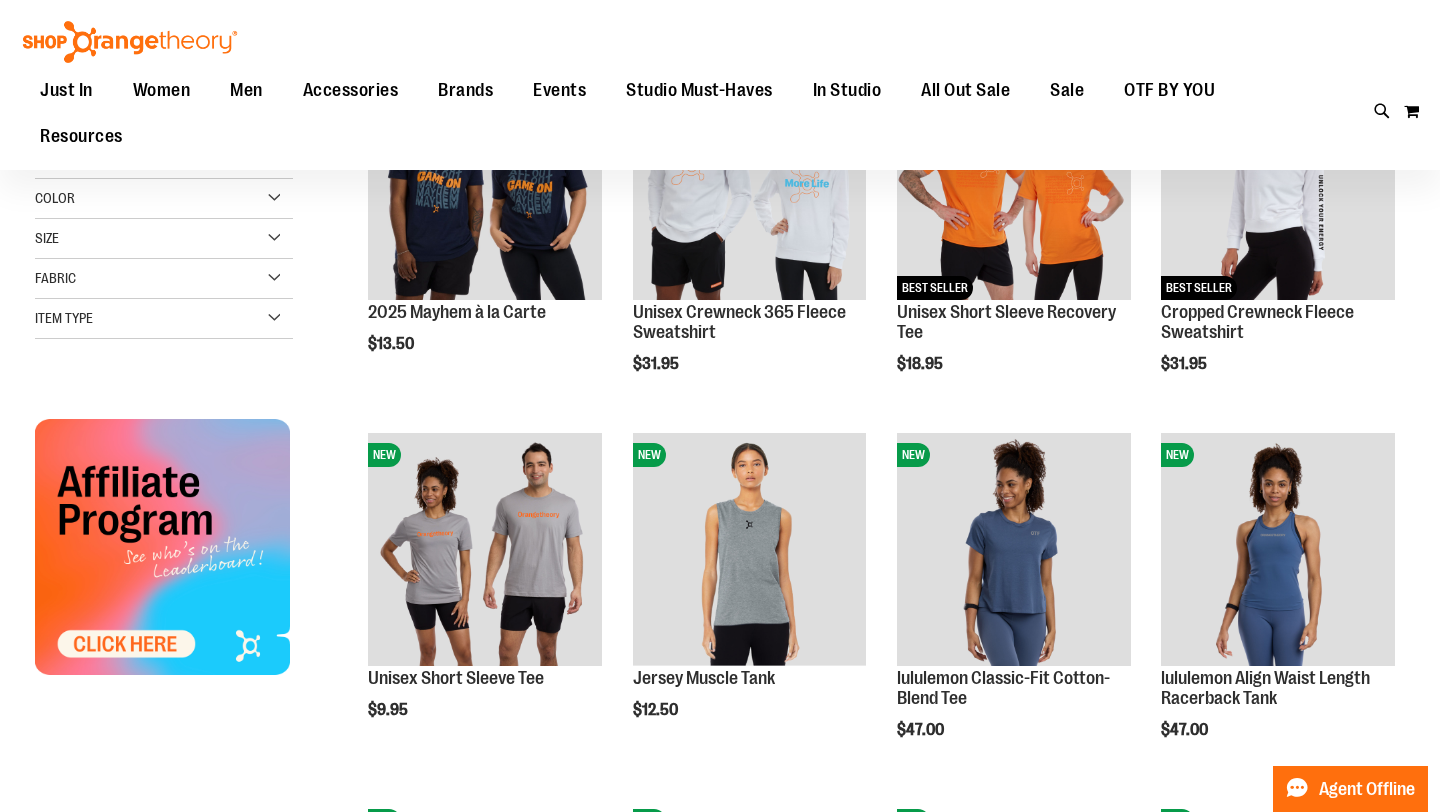 scroll, scrollTop: 0, scrollLeft: 0, axis: both 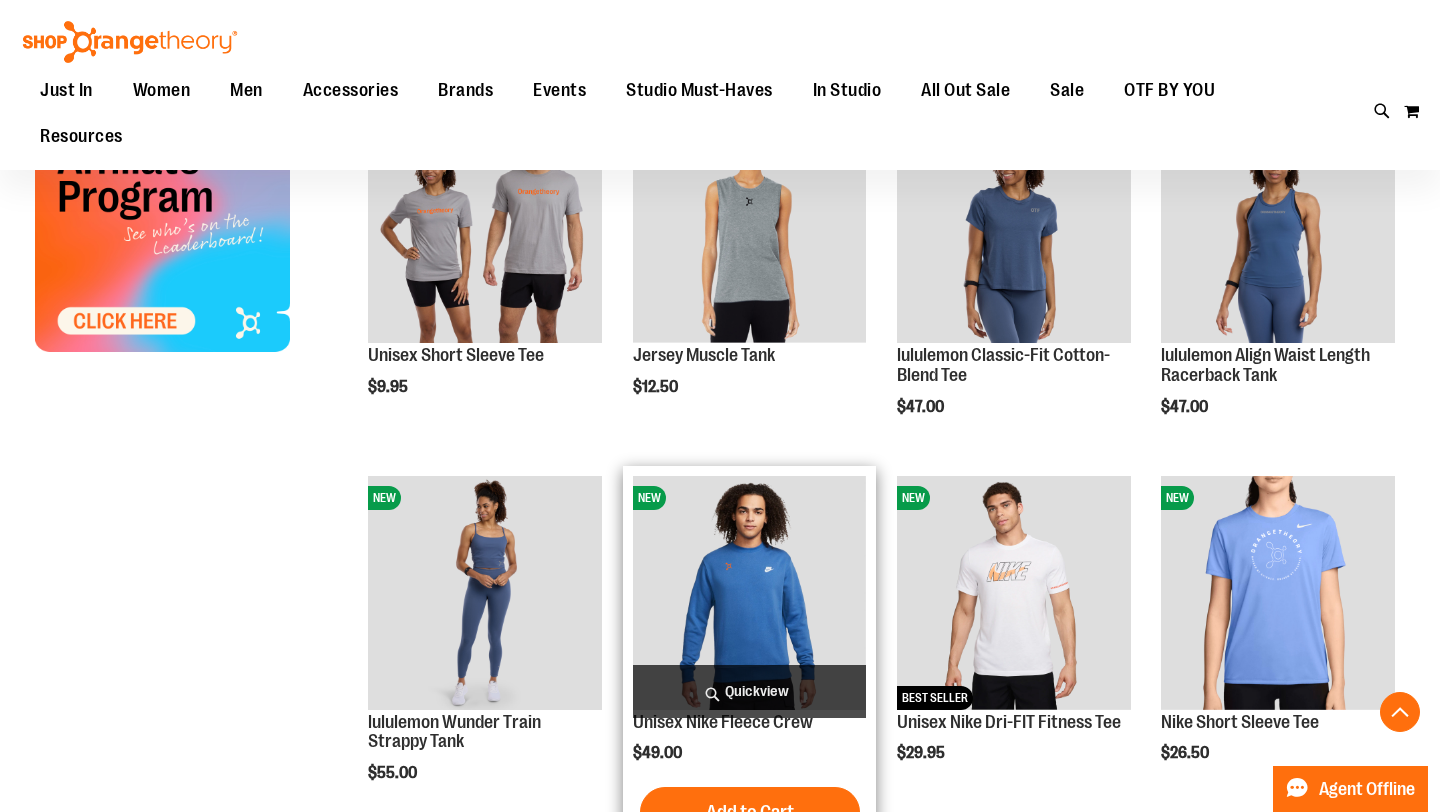 type on "**********" 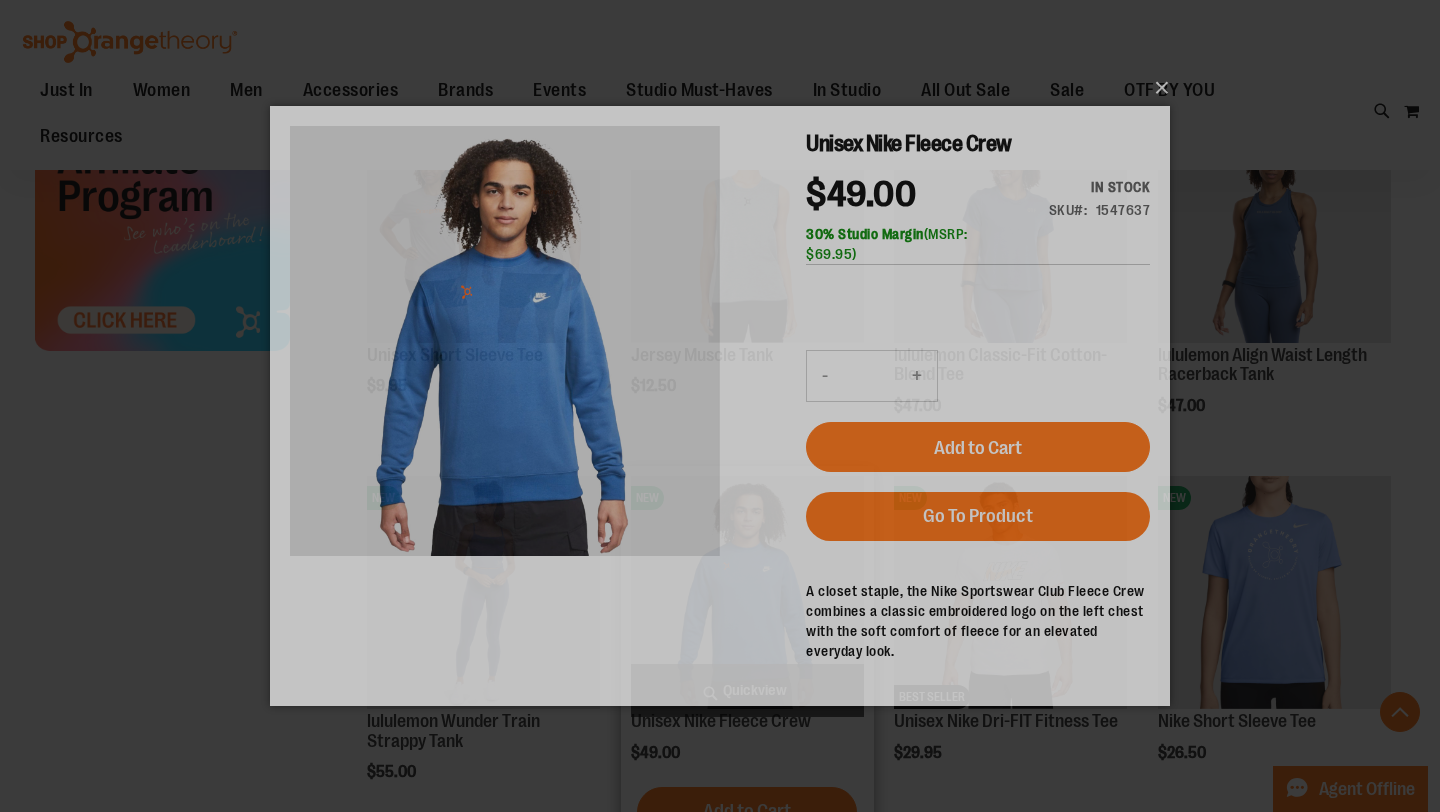 scroll, scrollTop: 0, scrollLeft: 0, axis: both 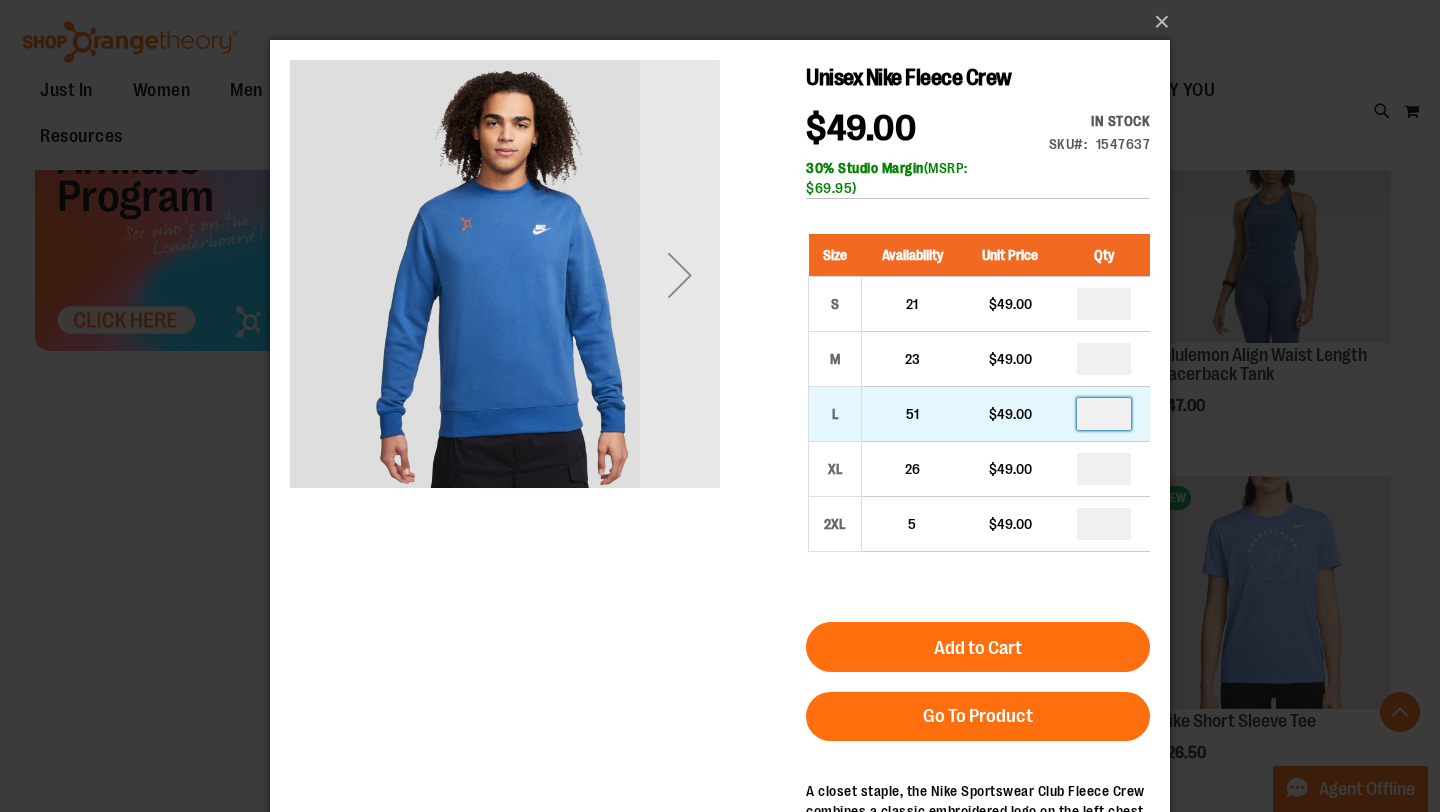 click at bounding box center (1104, 414) 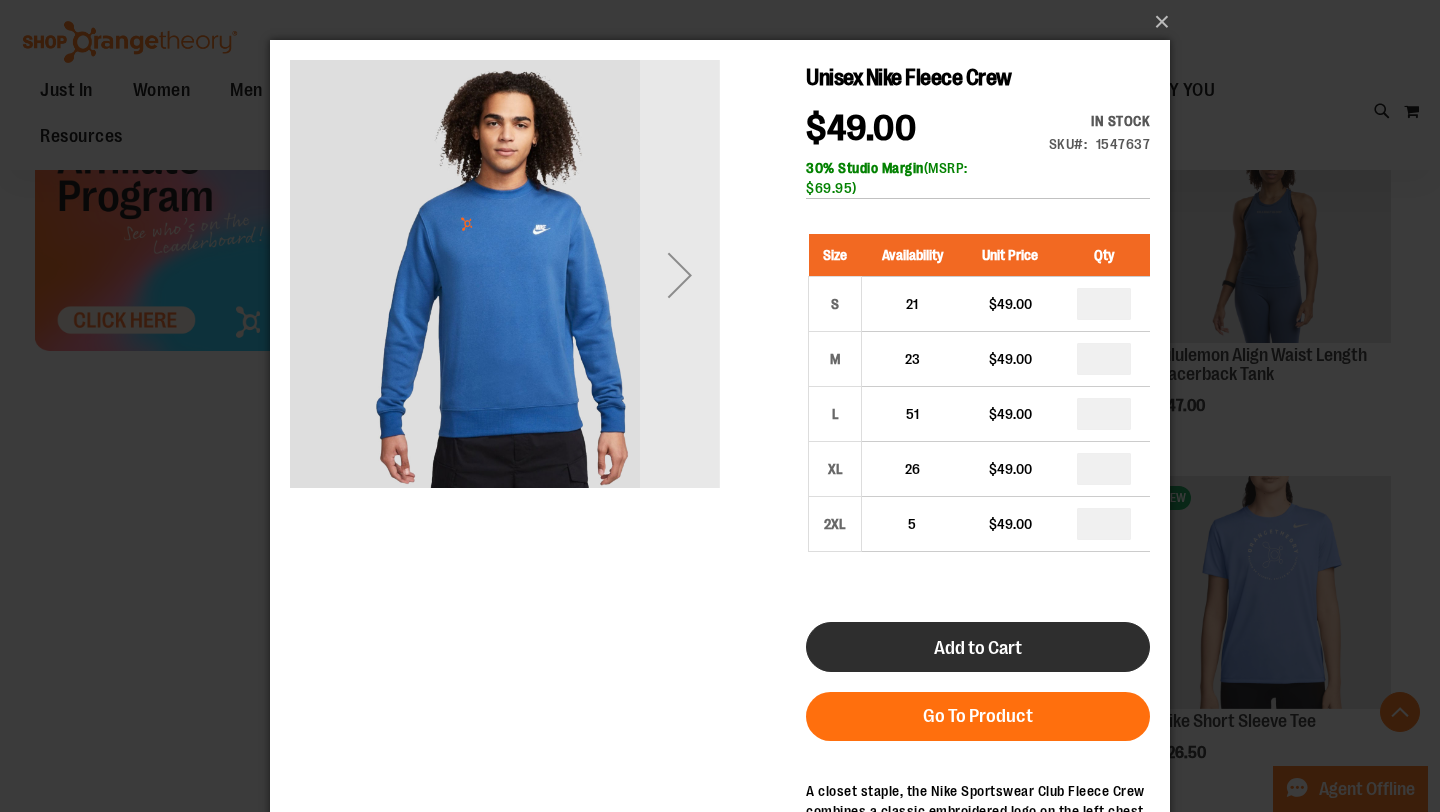 click on "Add to Cart" at bounding box center (978, 648) 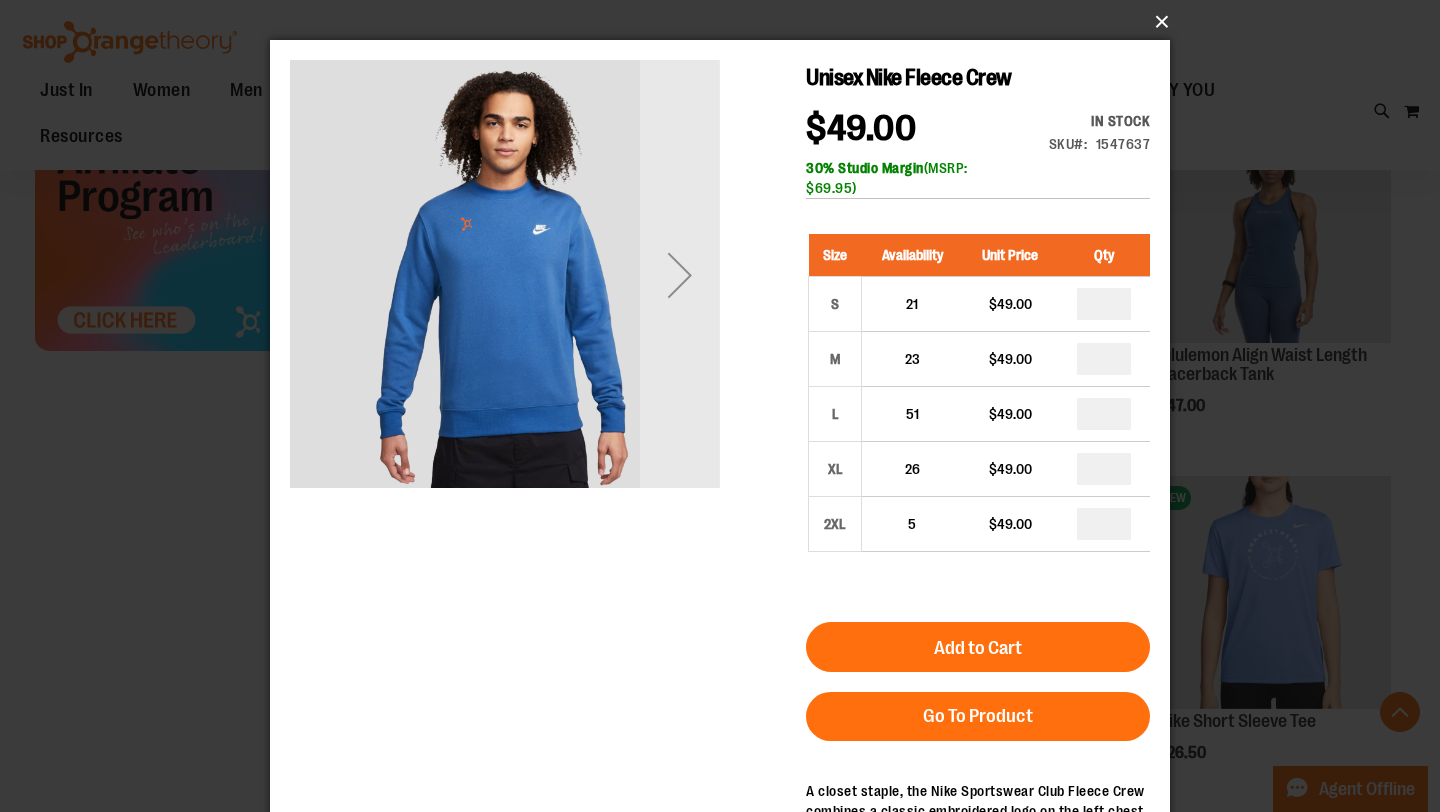 click on "×" at bounding box center (726, 22) 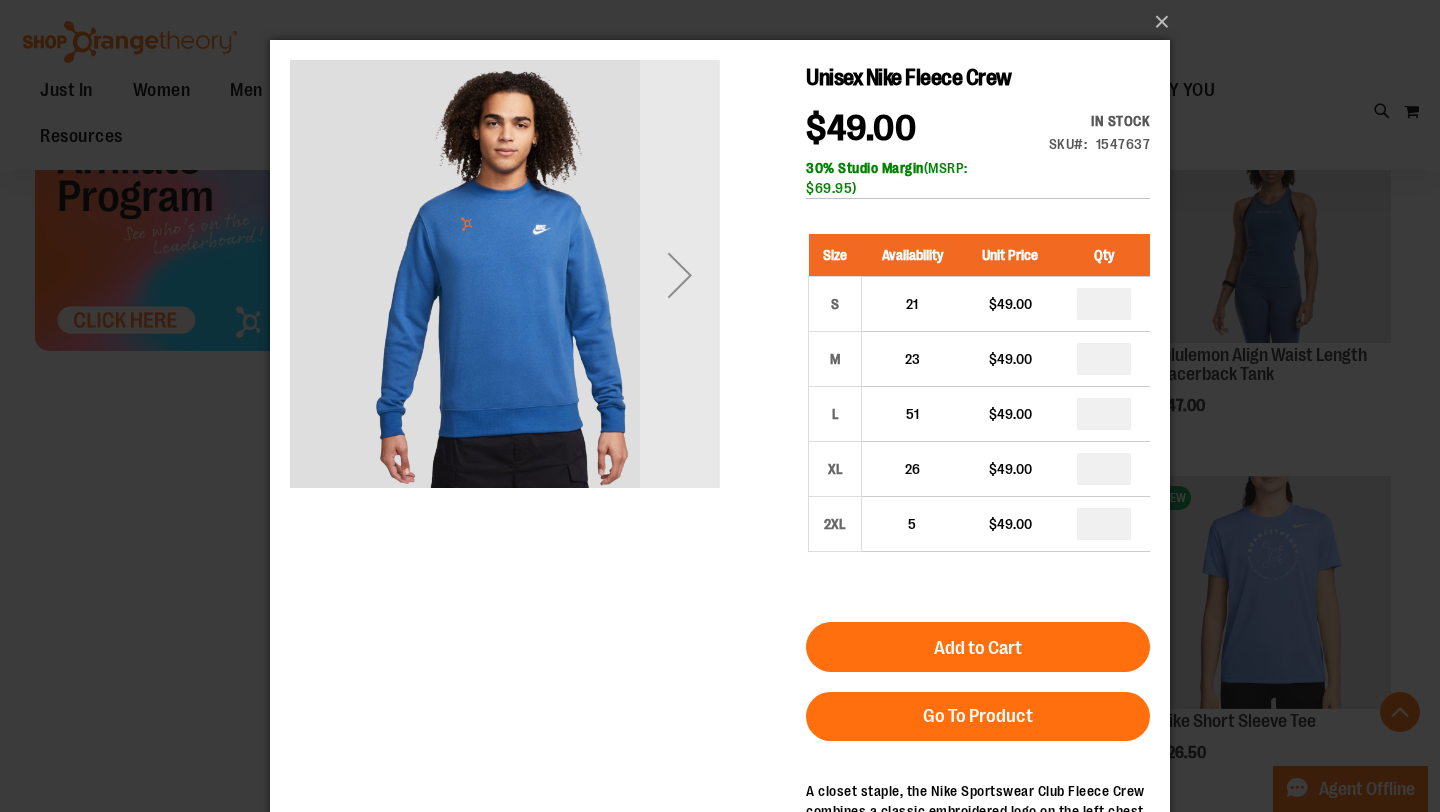 click on "Toggle Nav
Search
Popular Suggestions
Advanced Search" at bounding box center [720, 85] 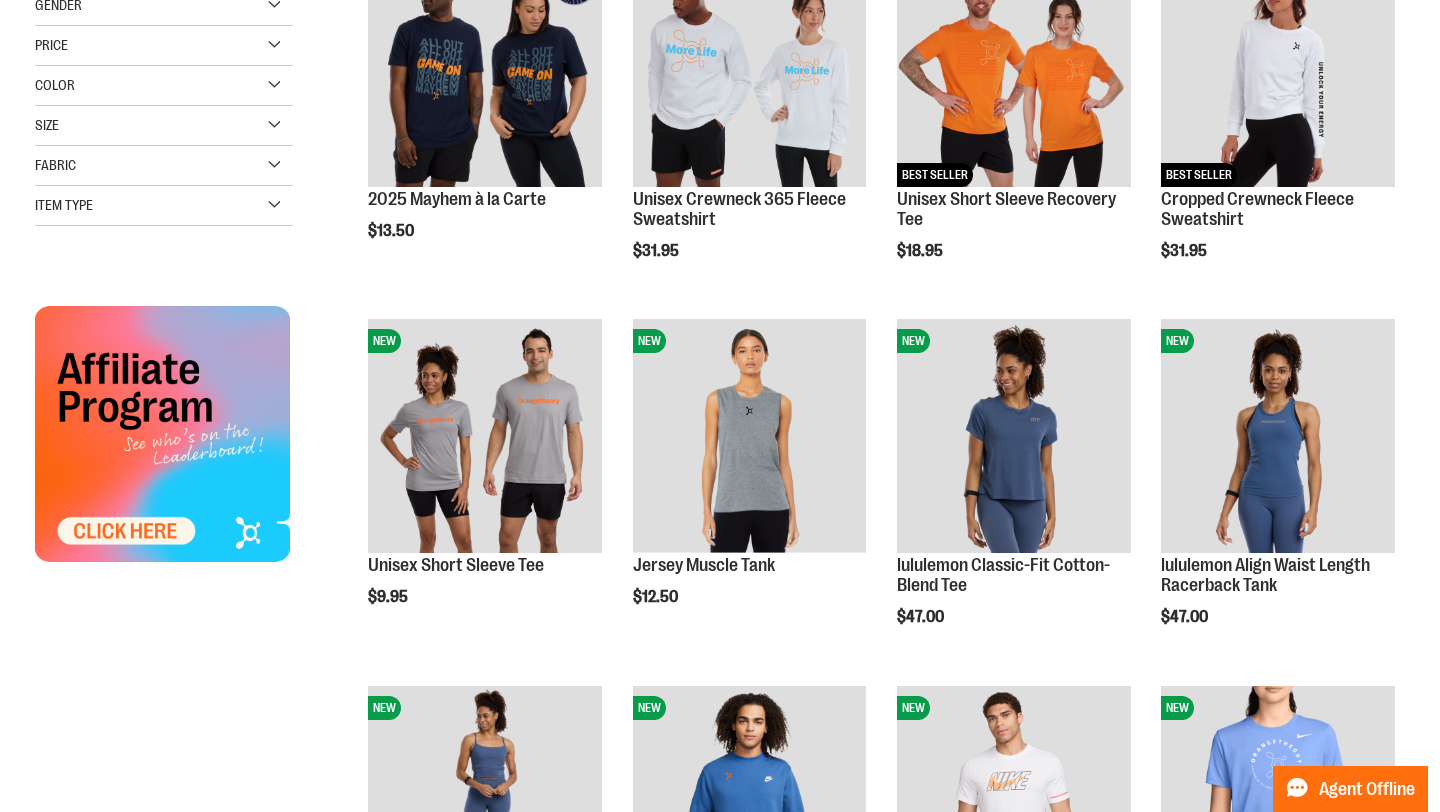 scroll, scrollTop: 0, scrollLeft: 0, axis: both 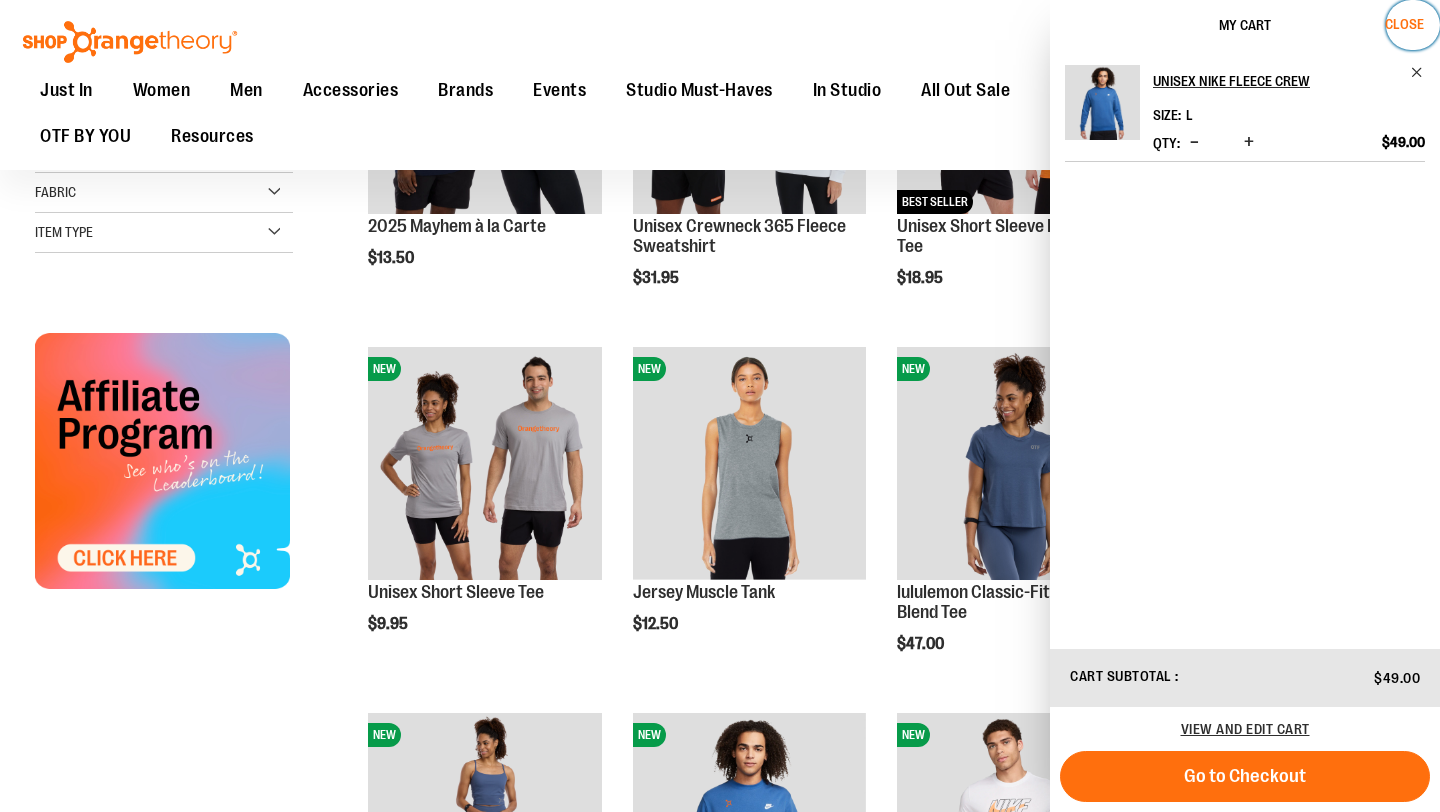 click on "Close" at bounding box center (1404, 24) 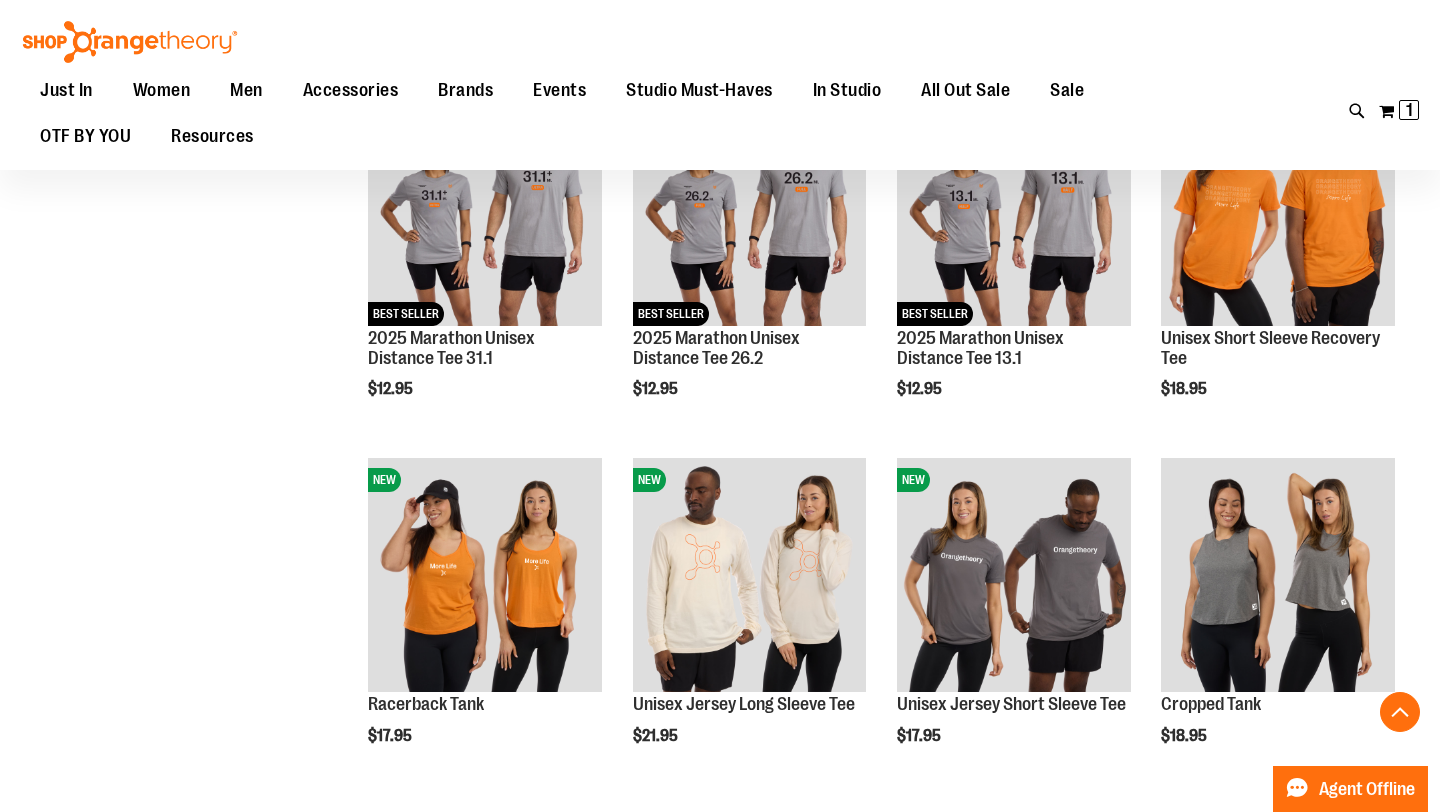 scroll, scrollTop: 1201, scrollLeft: 0, axis: vertical 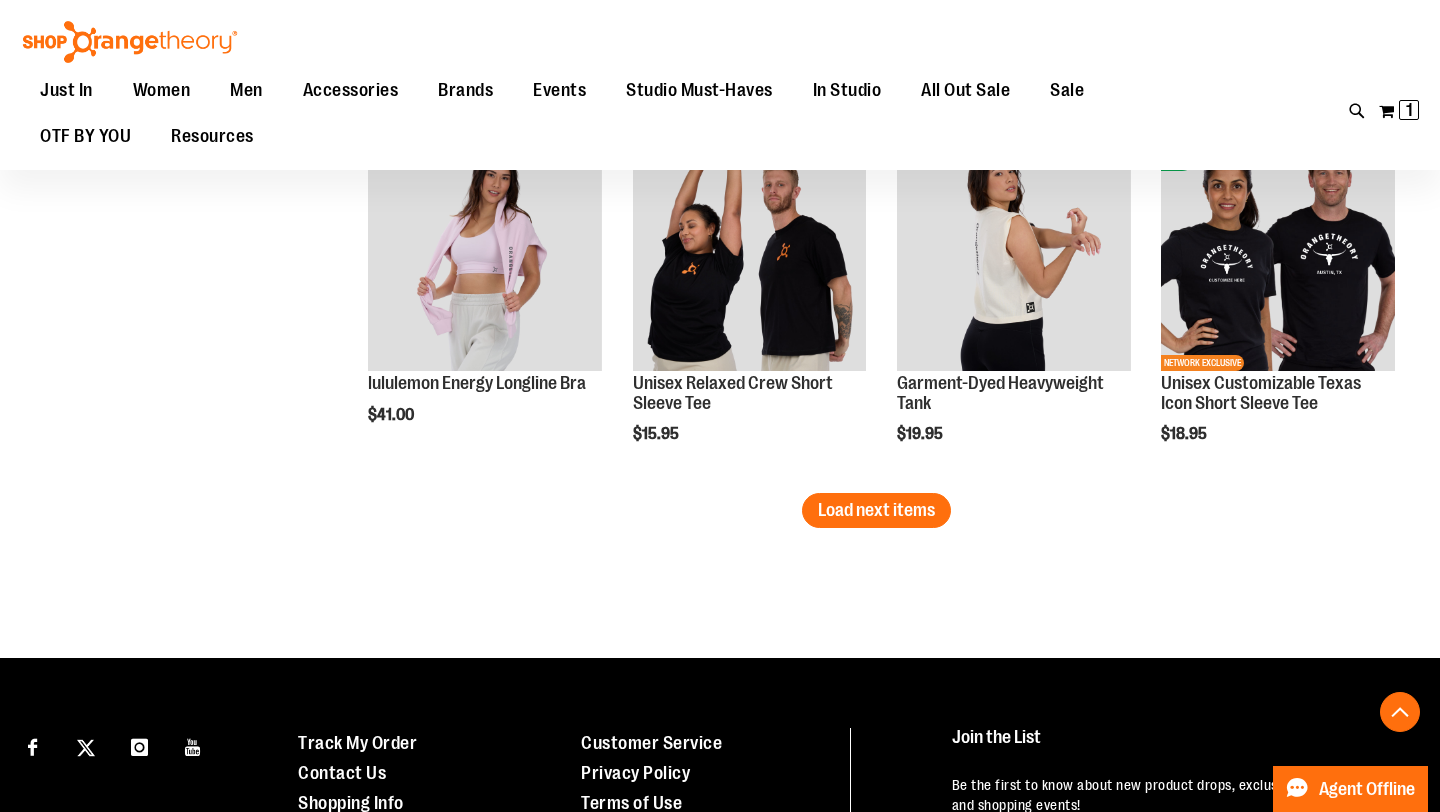 click on "**********" at bounding box center [876, -1154] 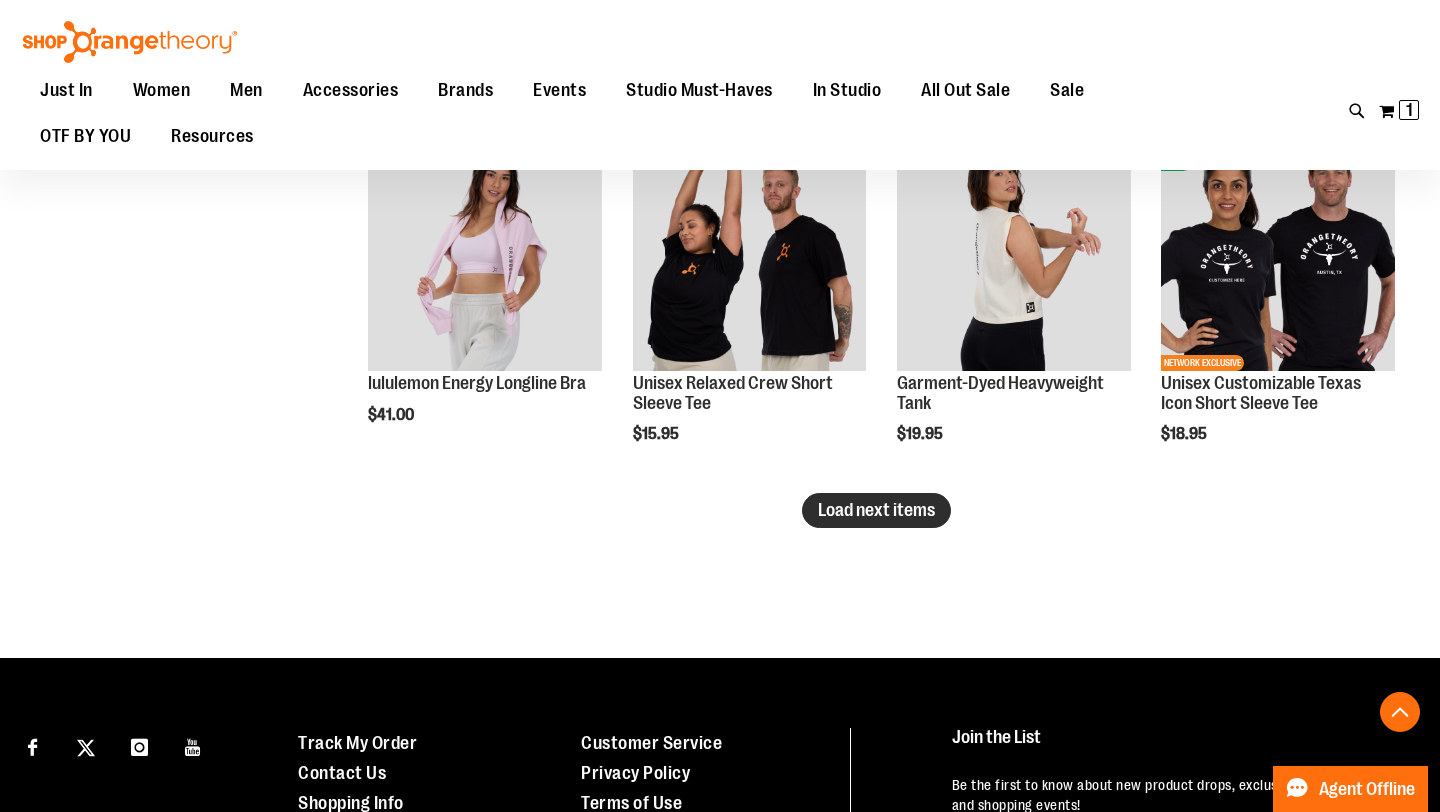 click on "Load next items" at bounding box center (876, 510) 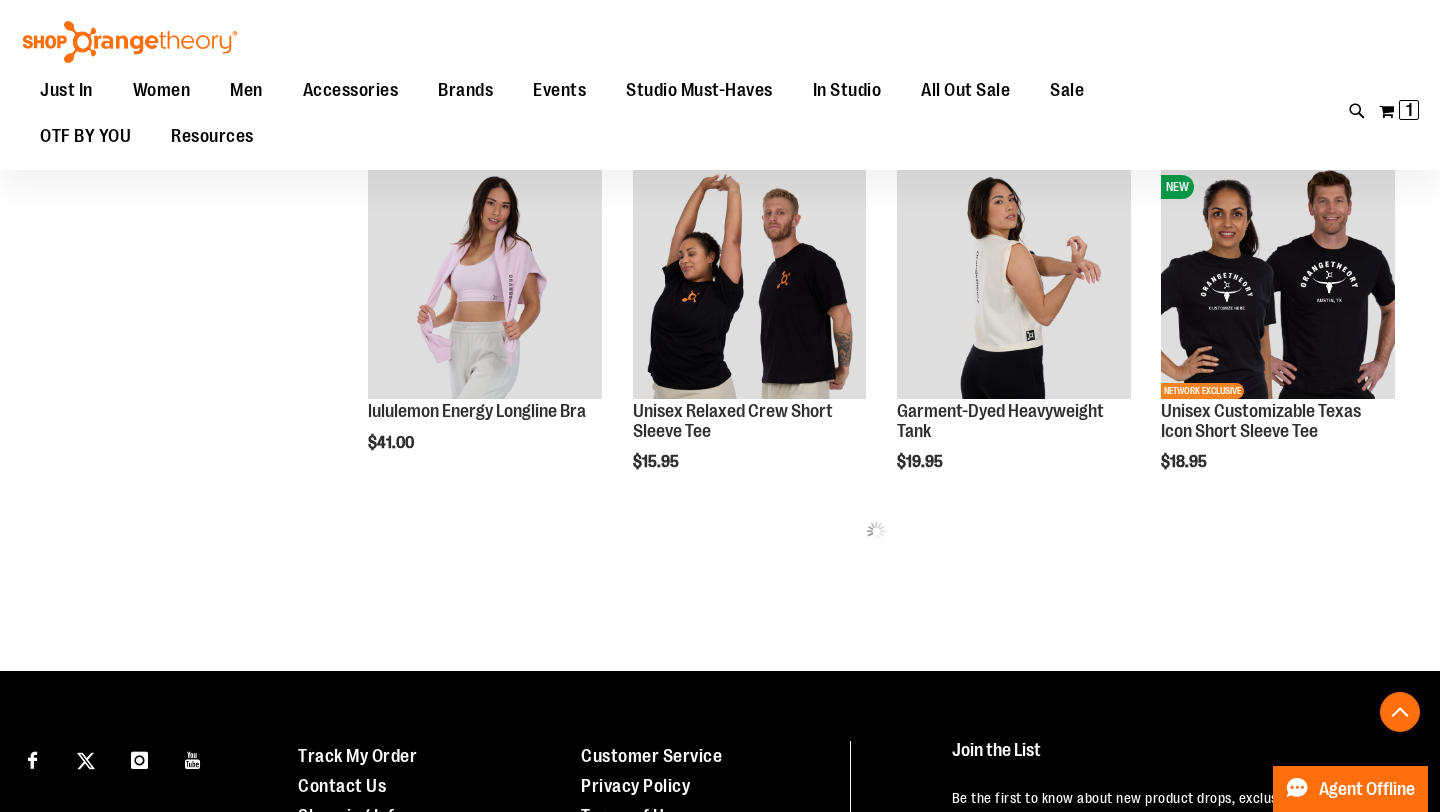 scroll, scrollTop: 2969, scrollLeft: 0, axis: vertical 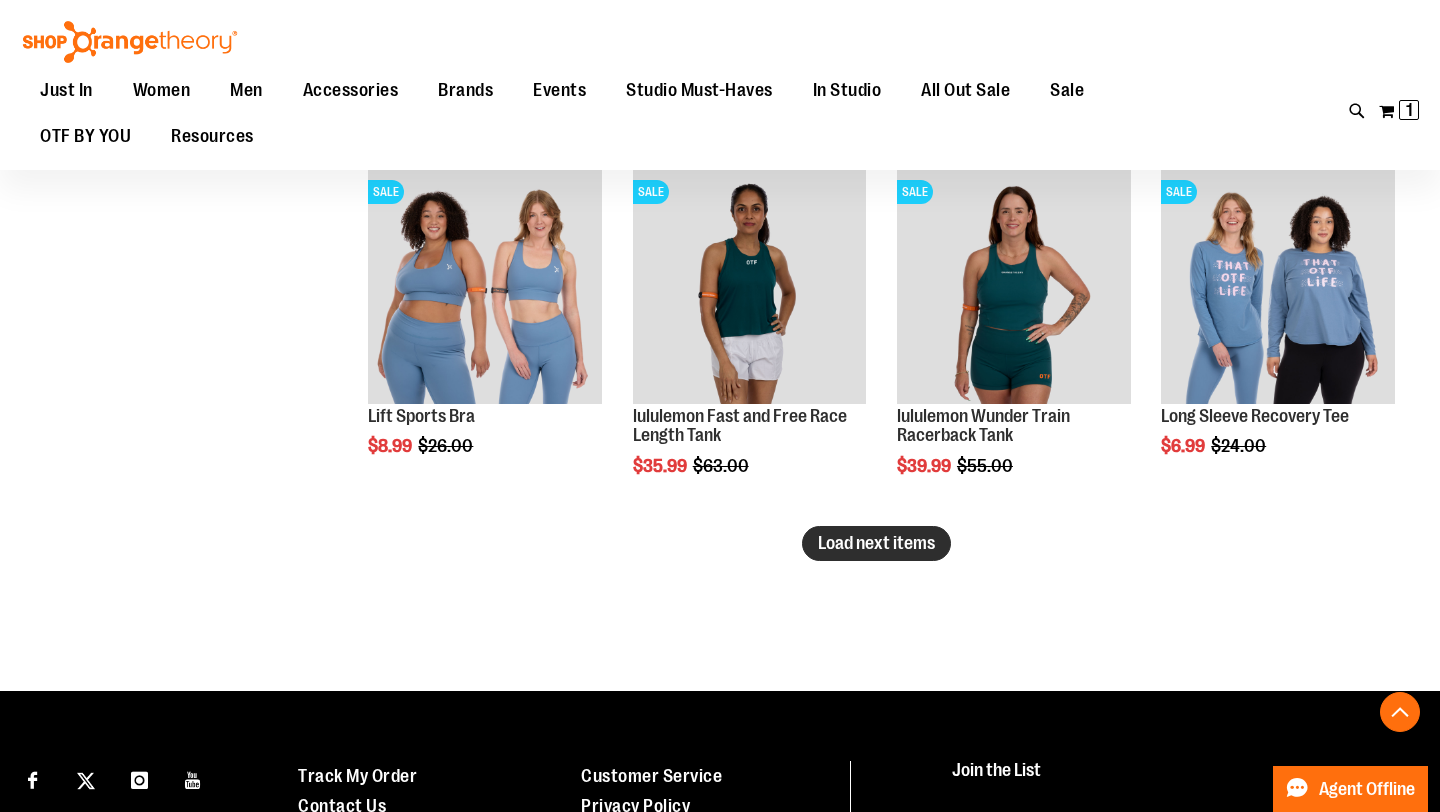 click on "Load next items" at bounding box center [876, 543] 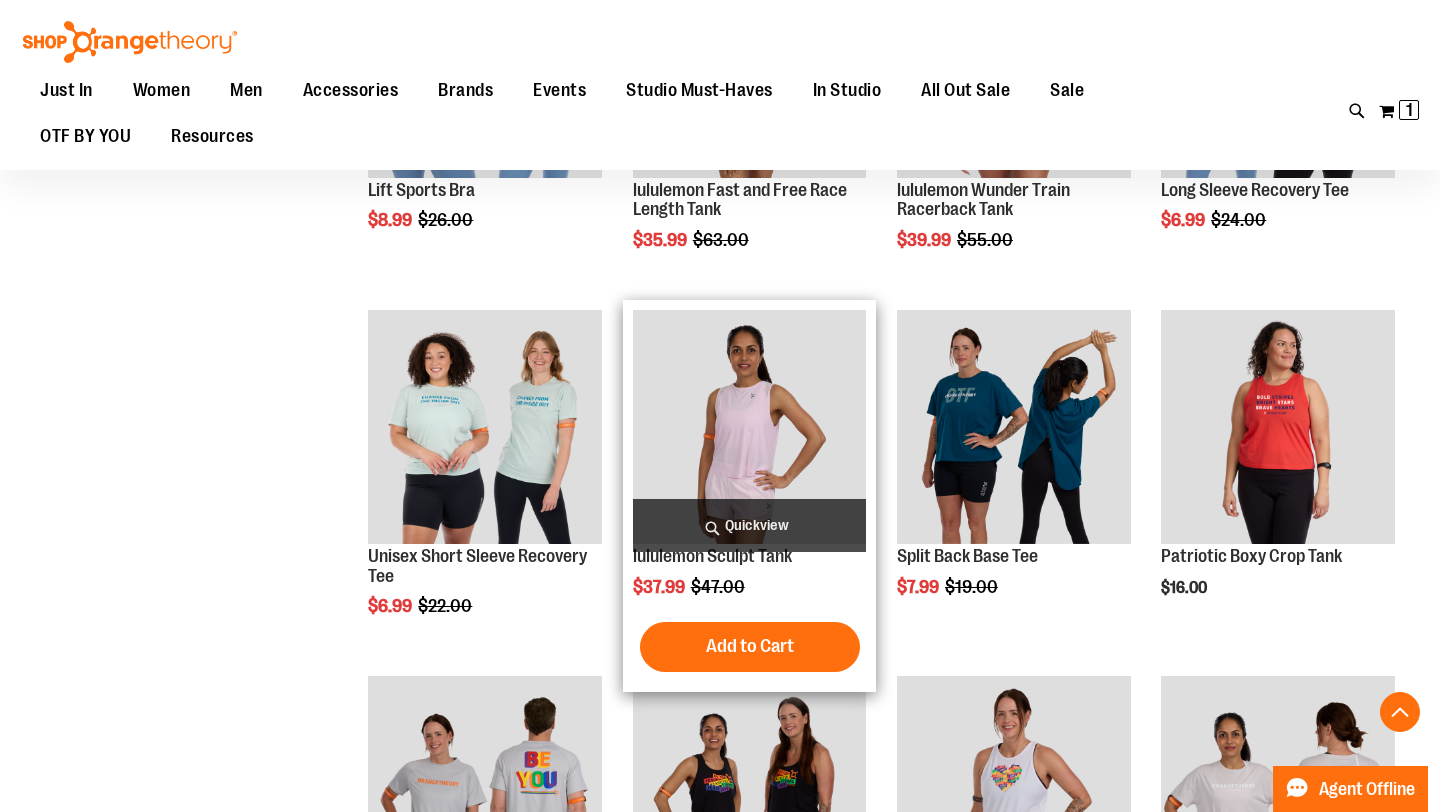 scroll, scrollTop: 4272, scrollLeft: 0, axis: vertical 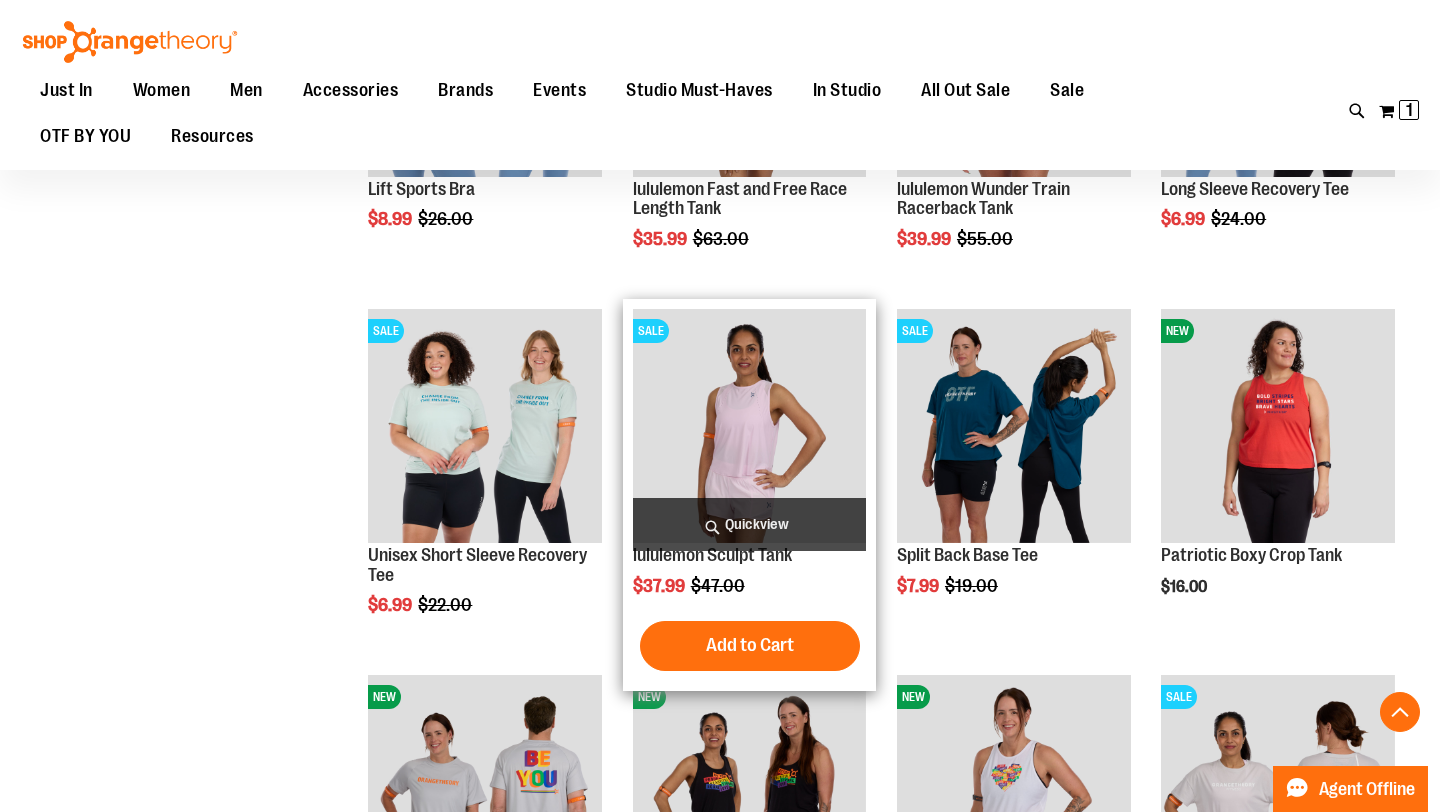 click on "Quickview" at bounding box center (750, 524) 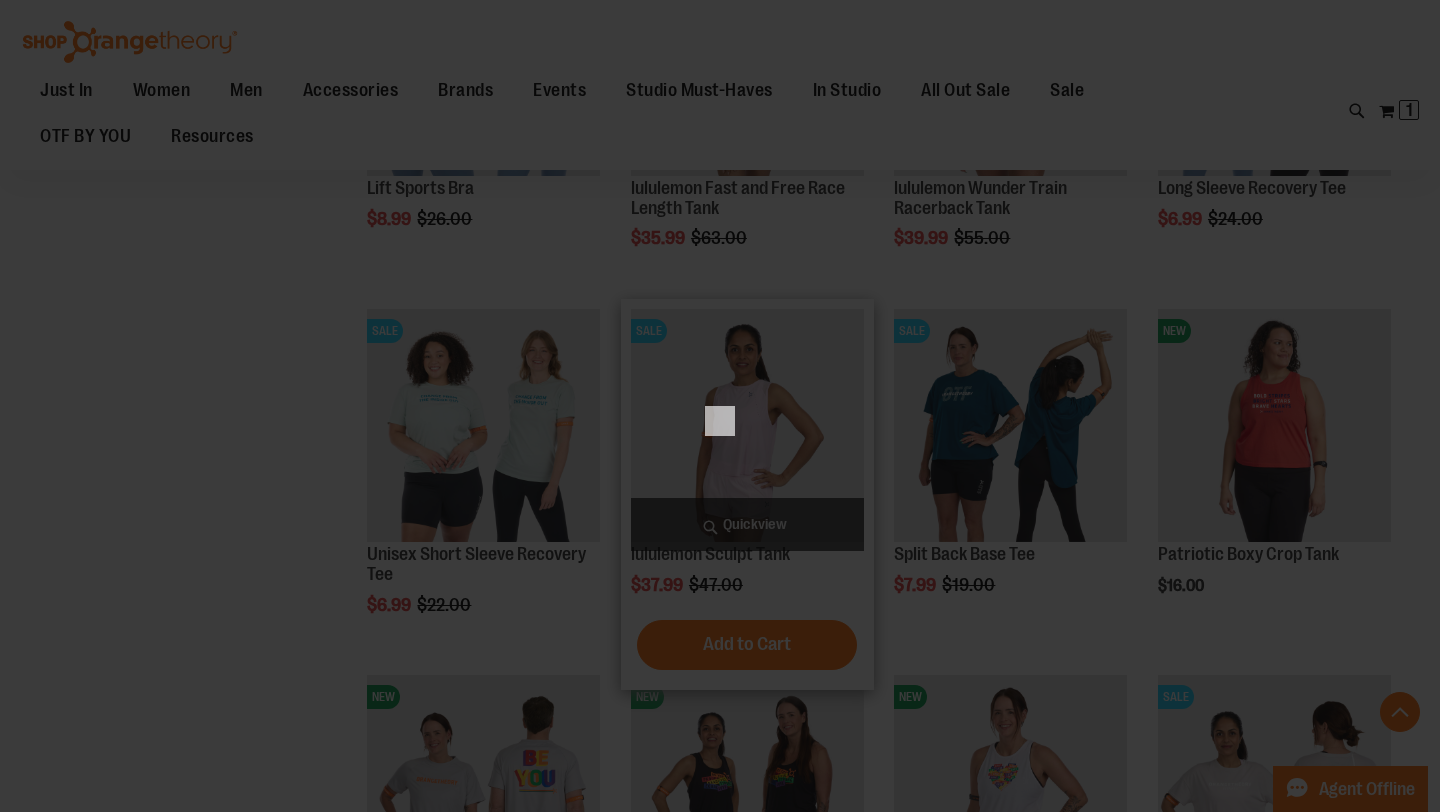 scroll, scrollTop: 0, scrollLeft: 0, axis: both 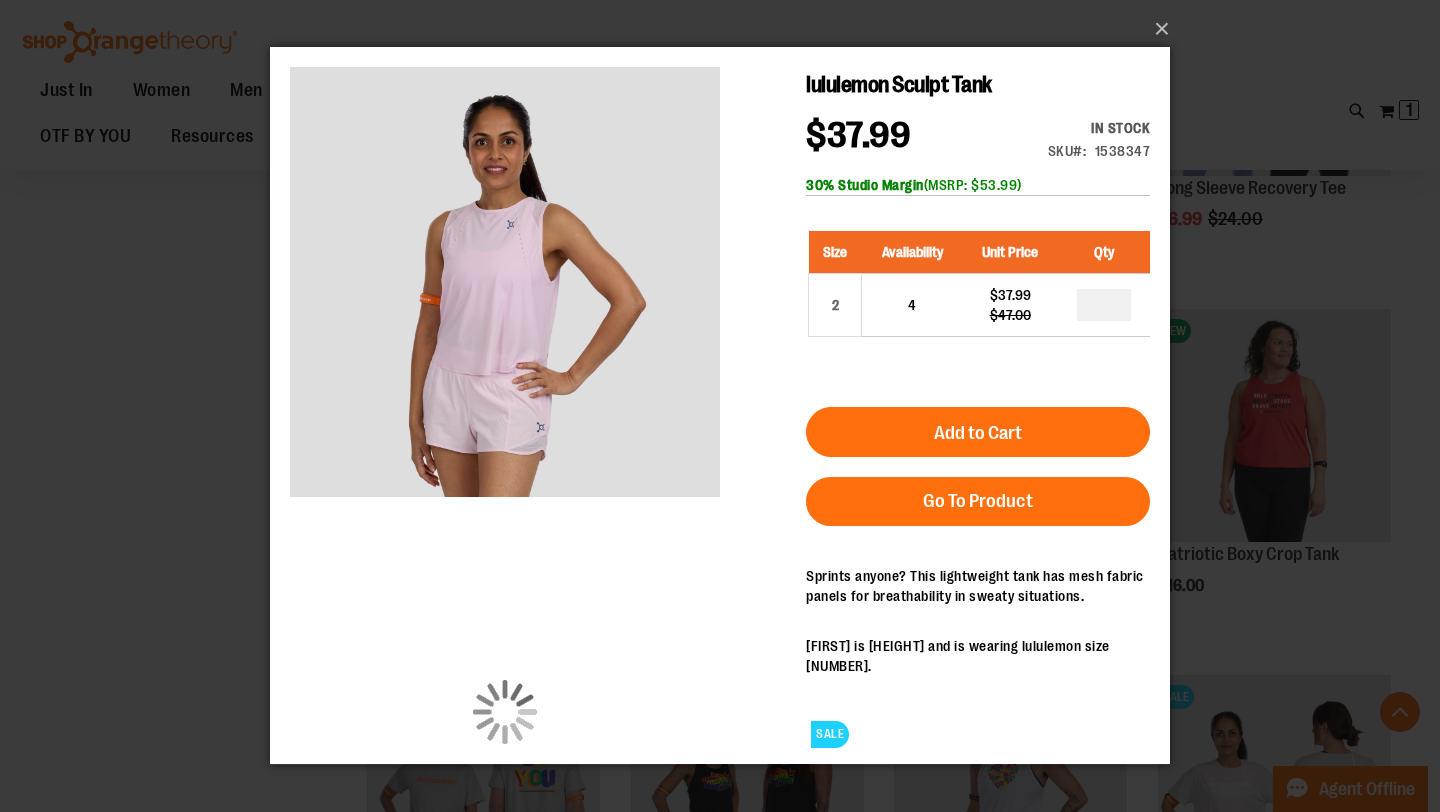 click on "×" at bounding box center [720, 406] 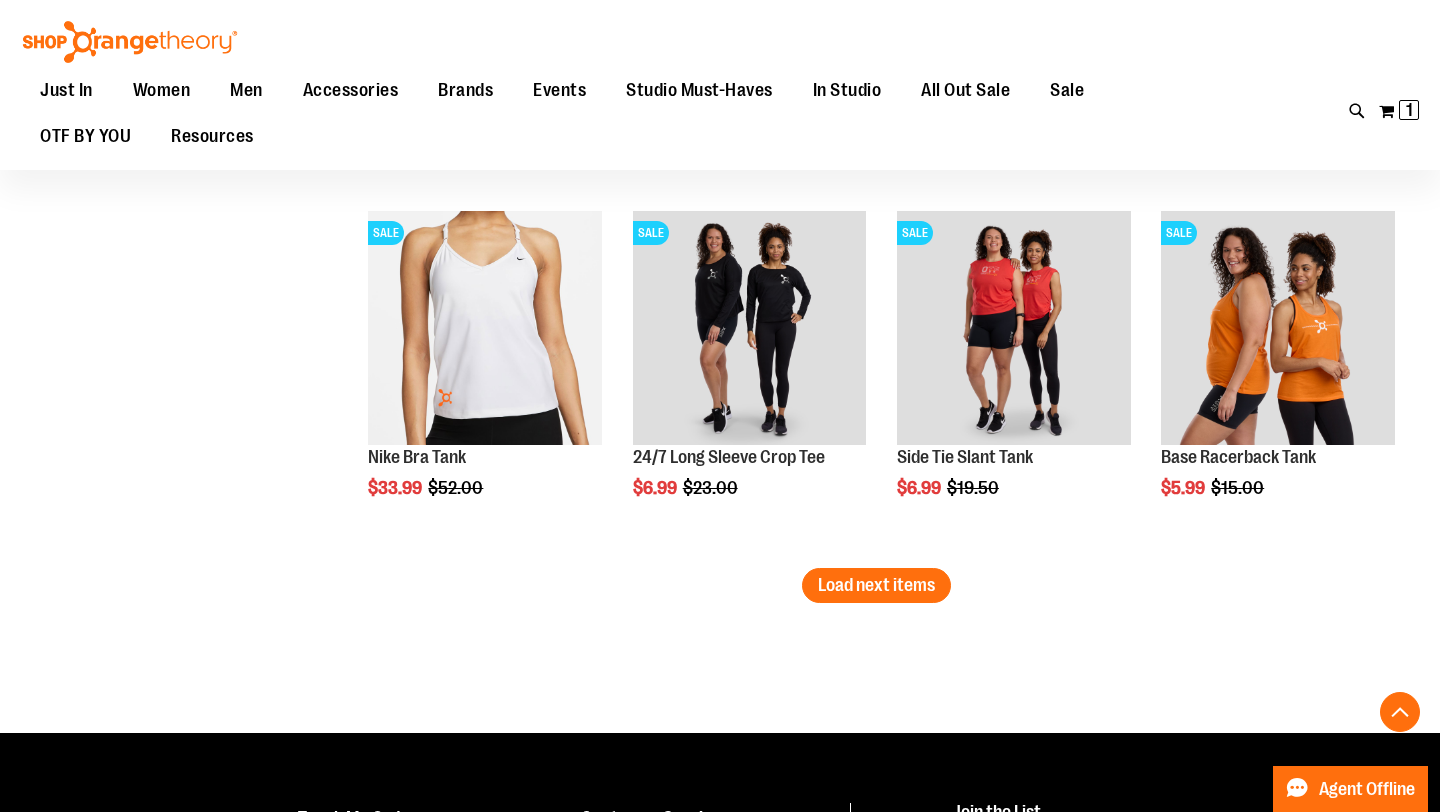 scroll, scrollTop: 5108, scrollLeft: 0, axis: vertical 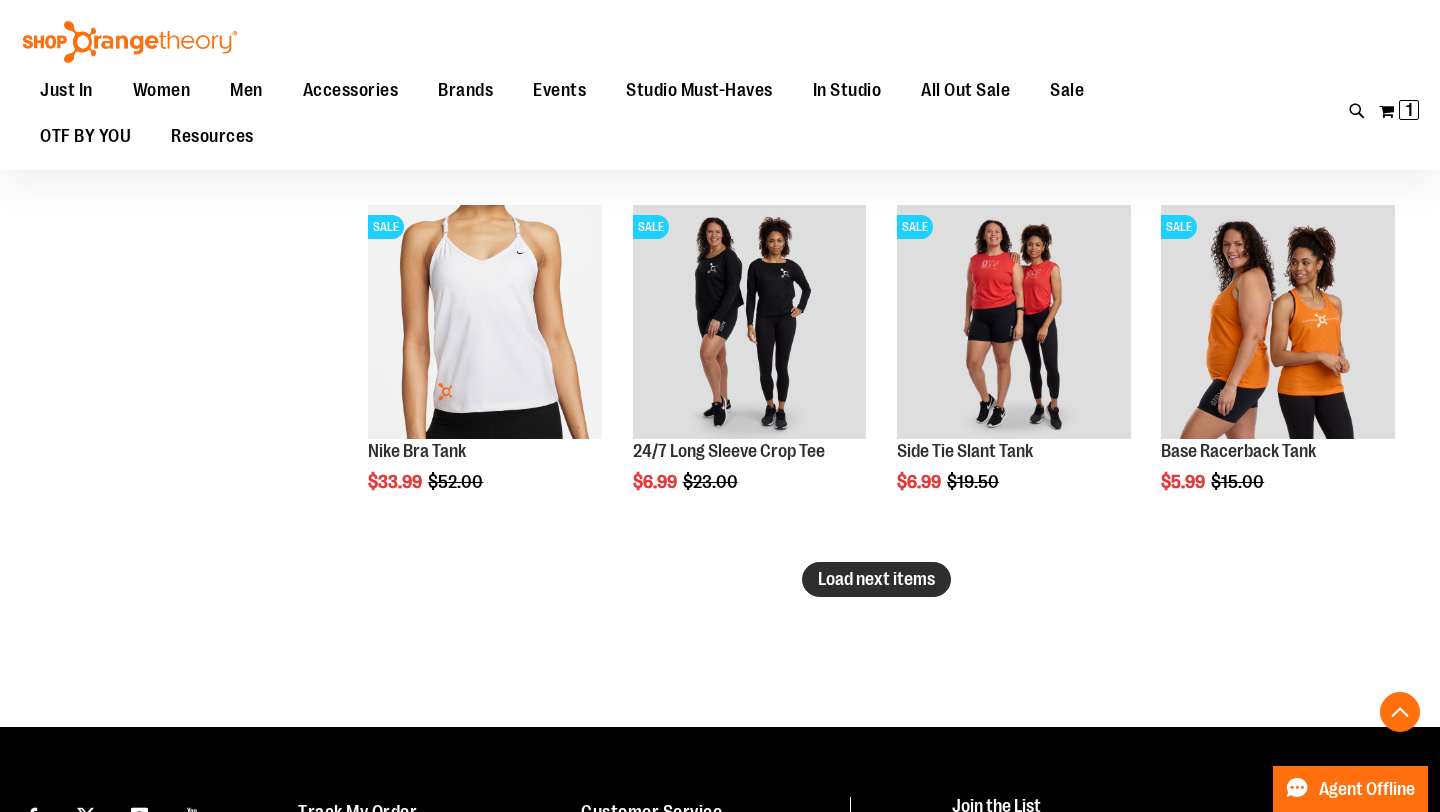 click on "Load next items" at bounding box center [876, 579] 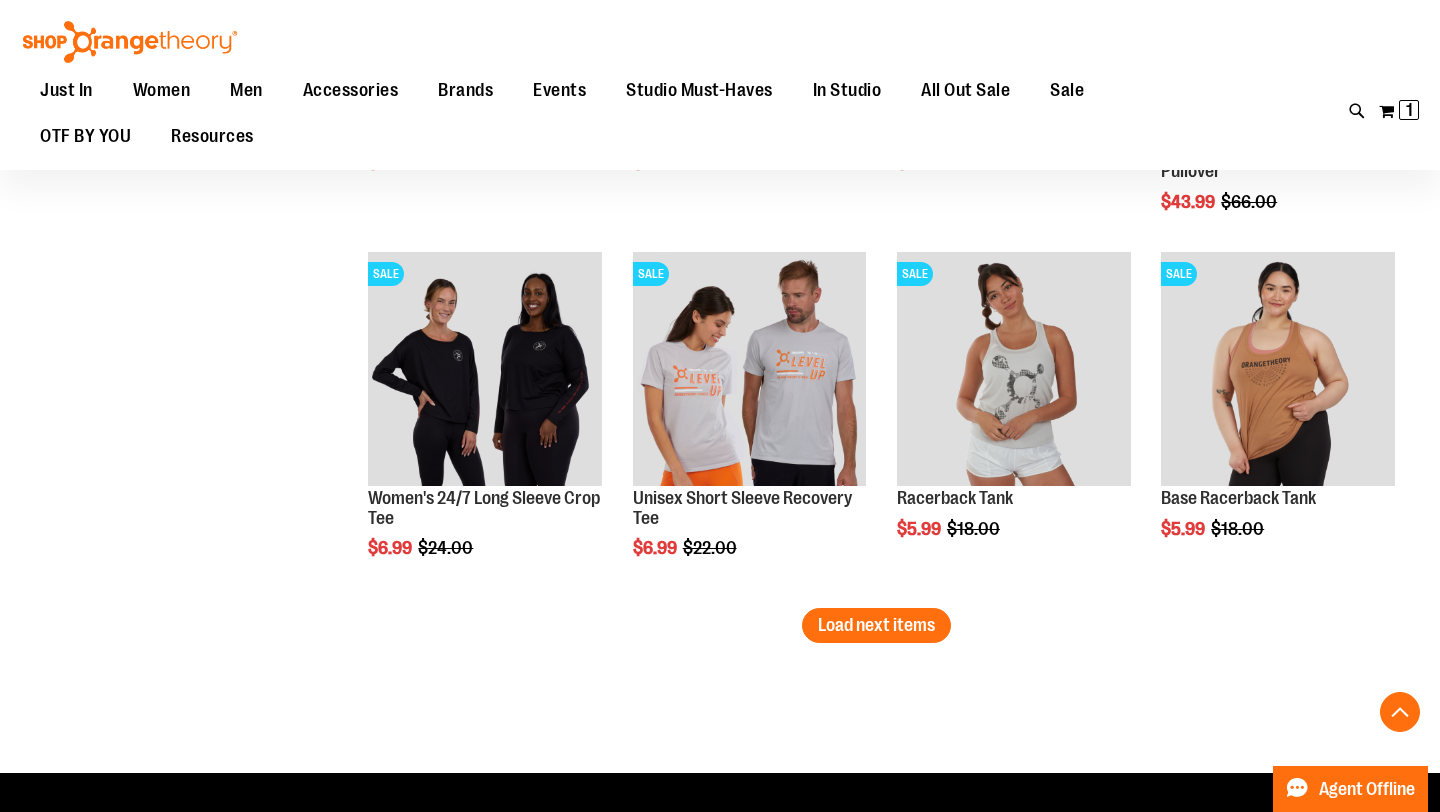 scroll, scrollTop: 6162, scrollLeft: 0, axis: vertical 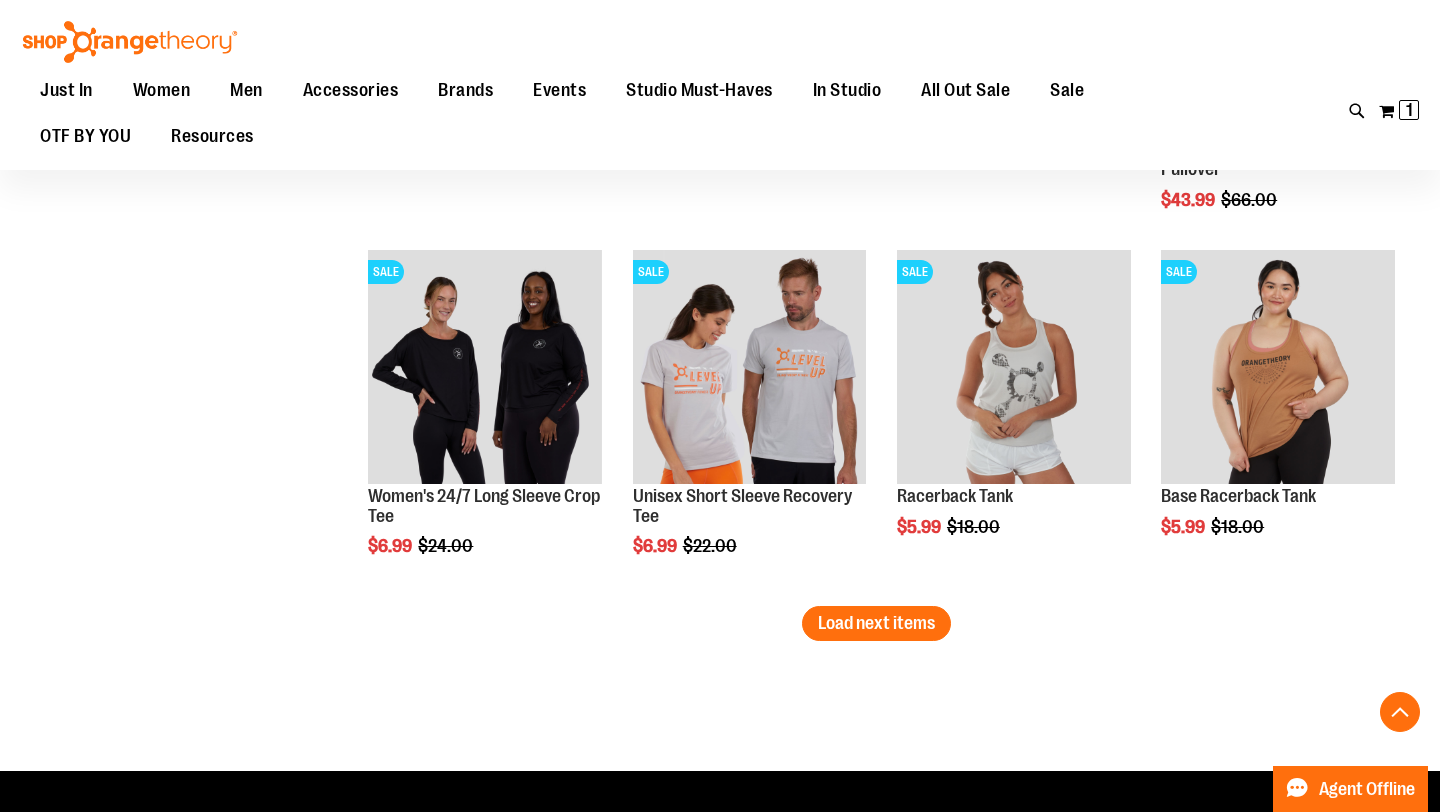 click on "Load next items" at bounding box center [876, 623] 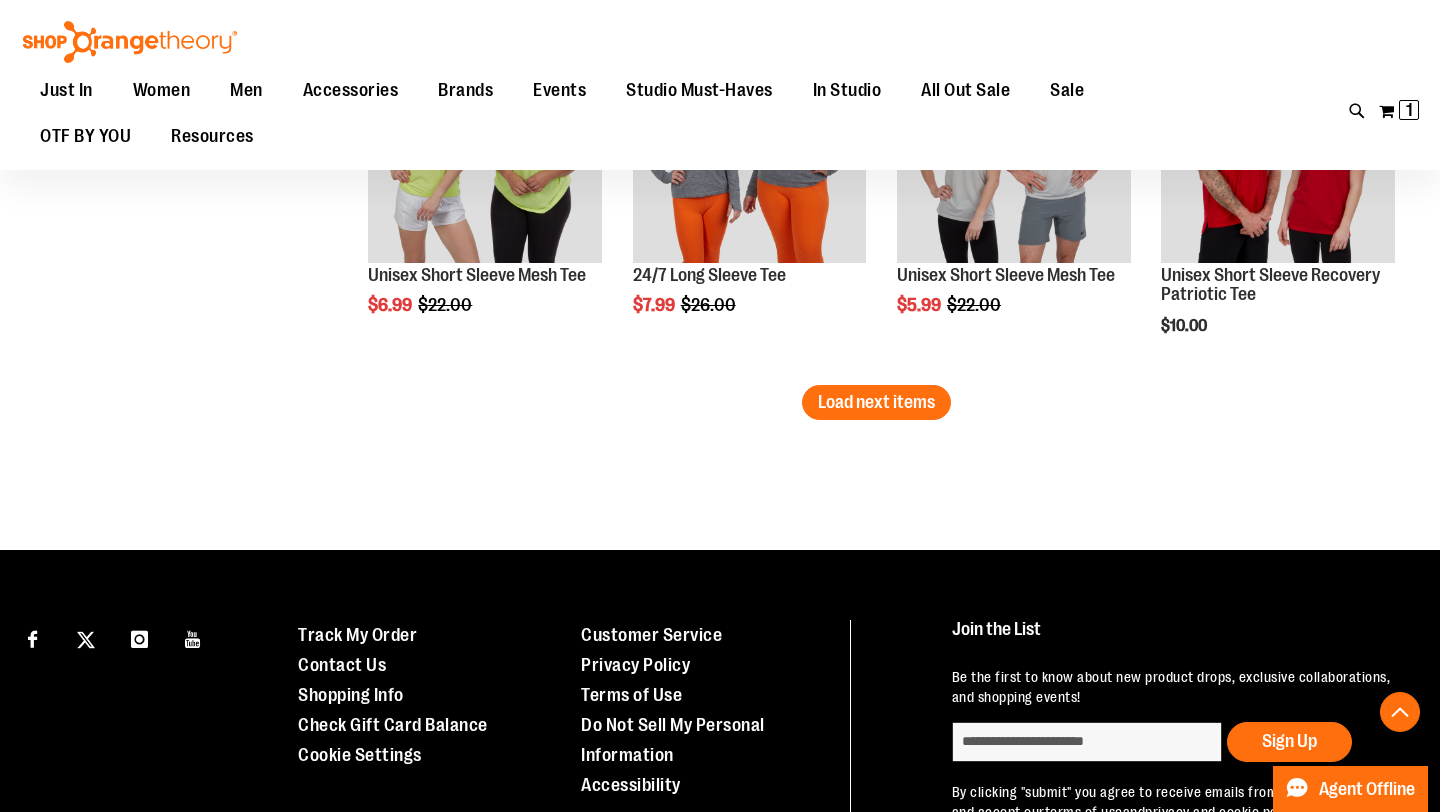 scroll, scrollTop: 7511, scrollLeft: 0, axis: vertical 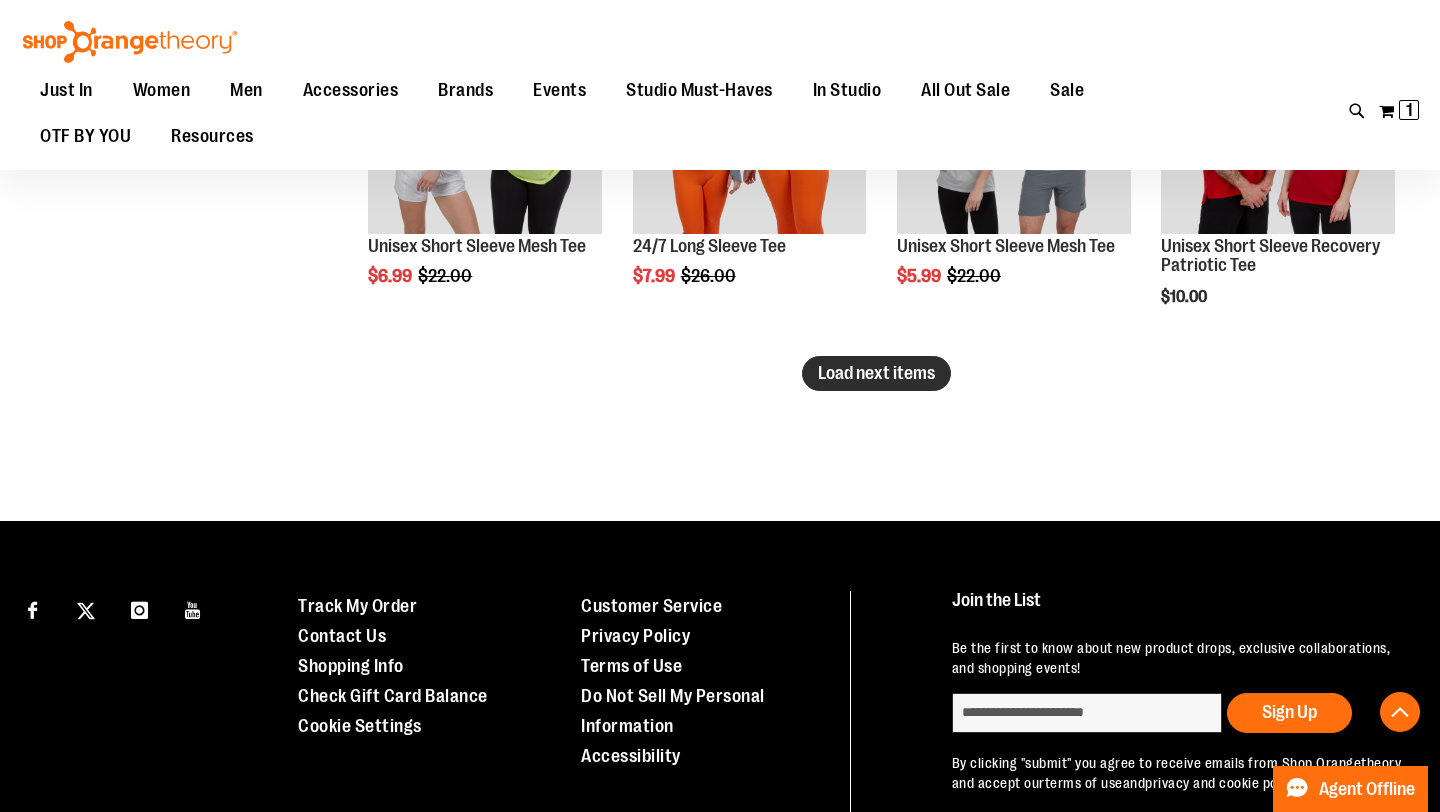 click on "Load next items" at bounding box center (876, 373) 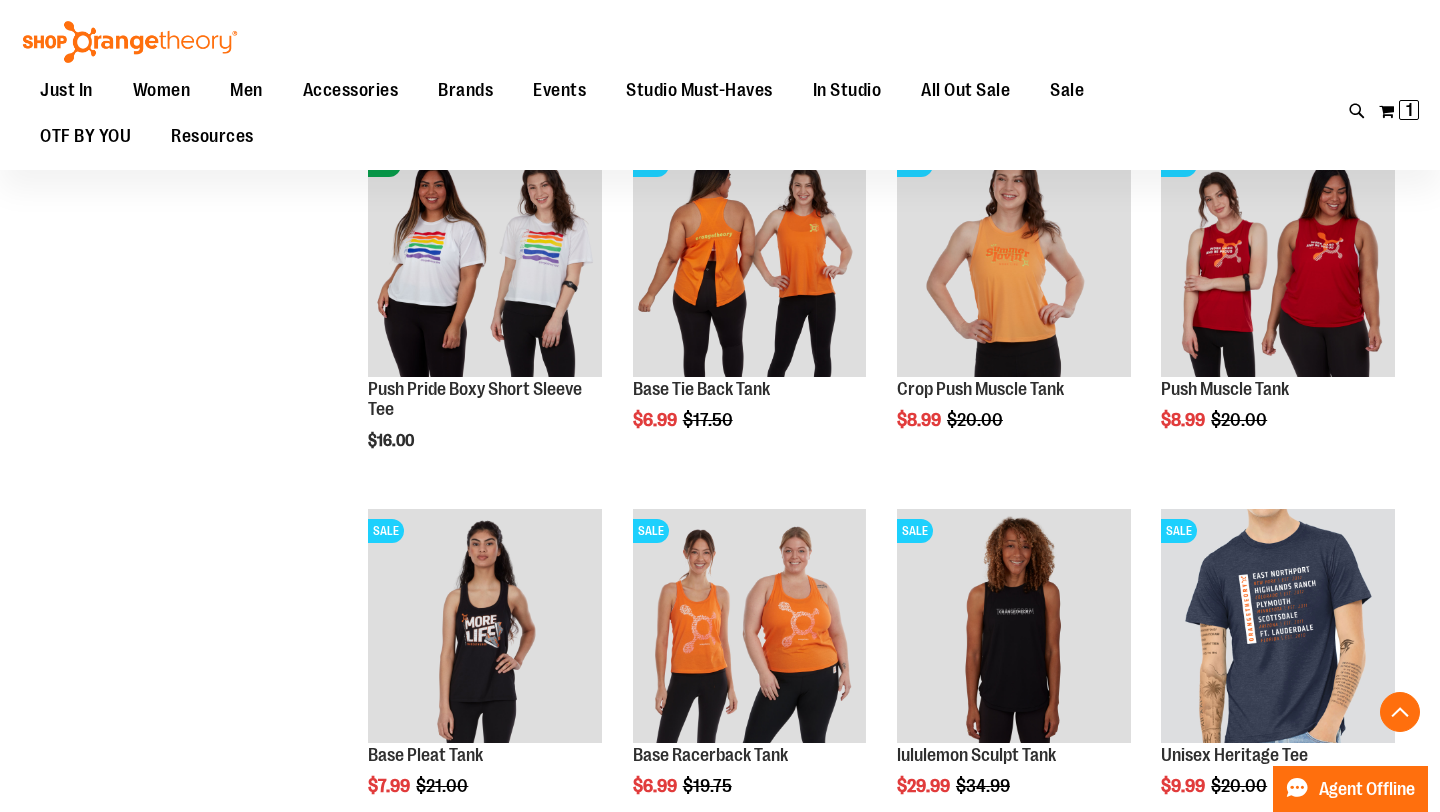 scroll, scrollTop: 8087, scrollLeft: 0, axis: vertical 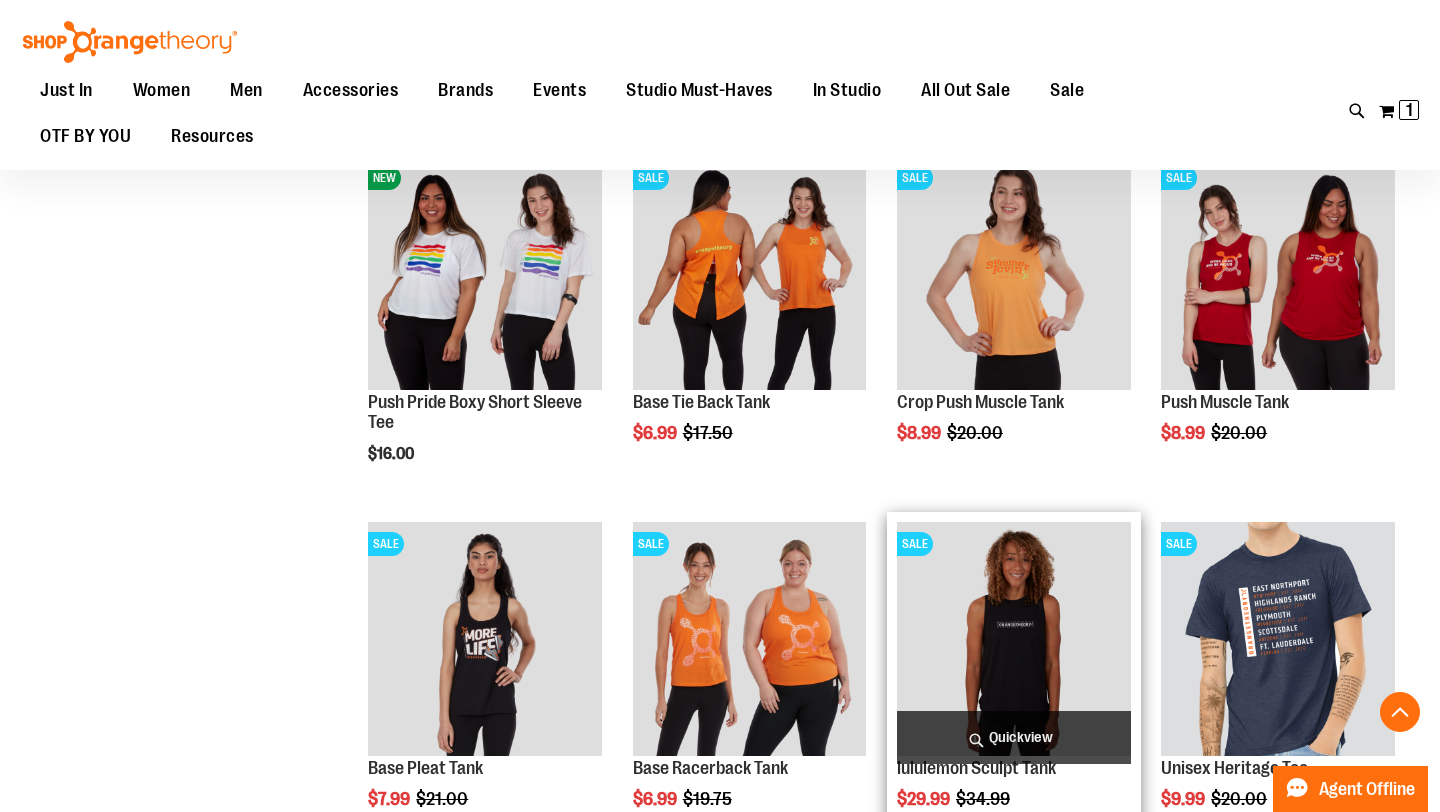 click on "Quickview" at bounding box center (1014, 737) 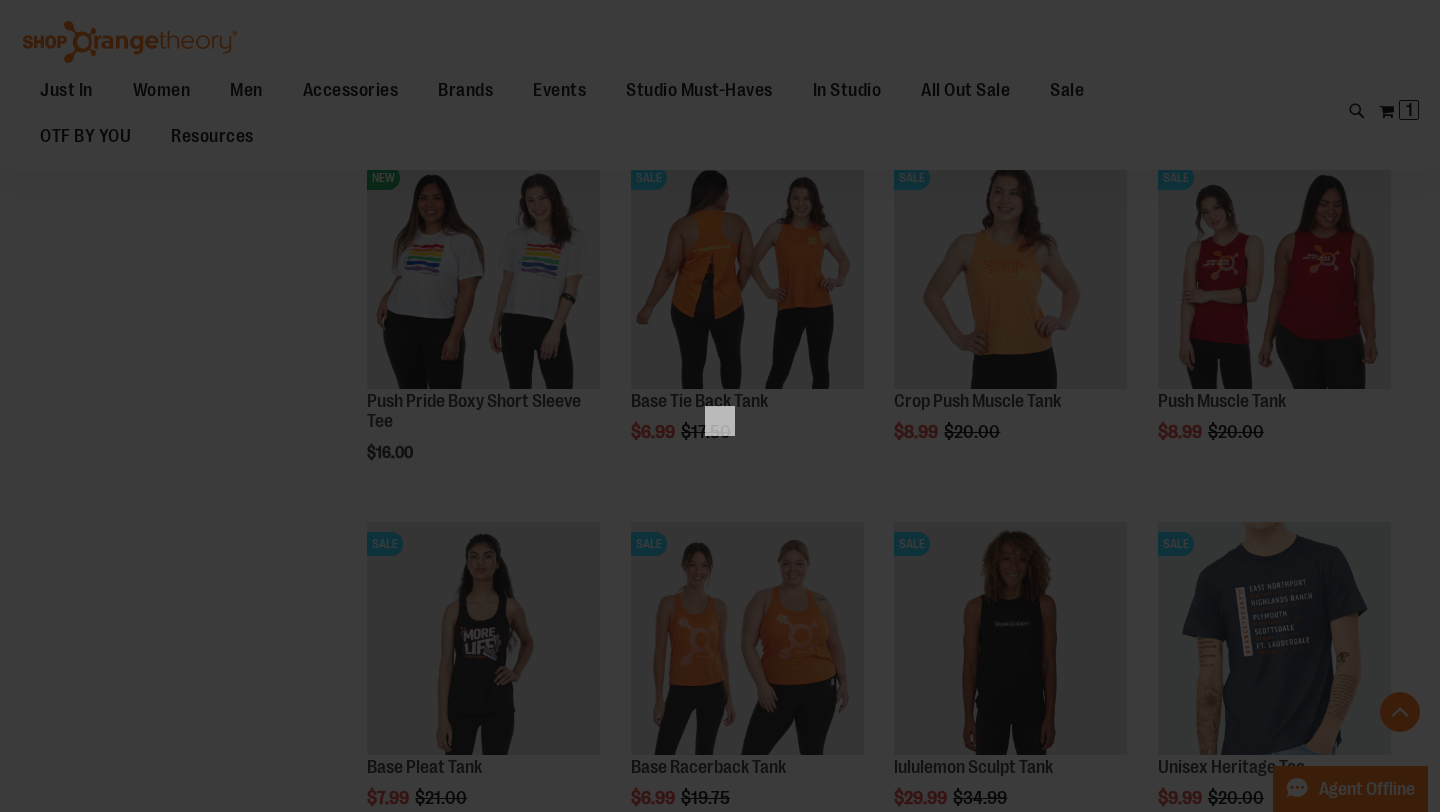 scroll, scrollTop: 0, scrollLeft: 0, axis: both 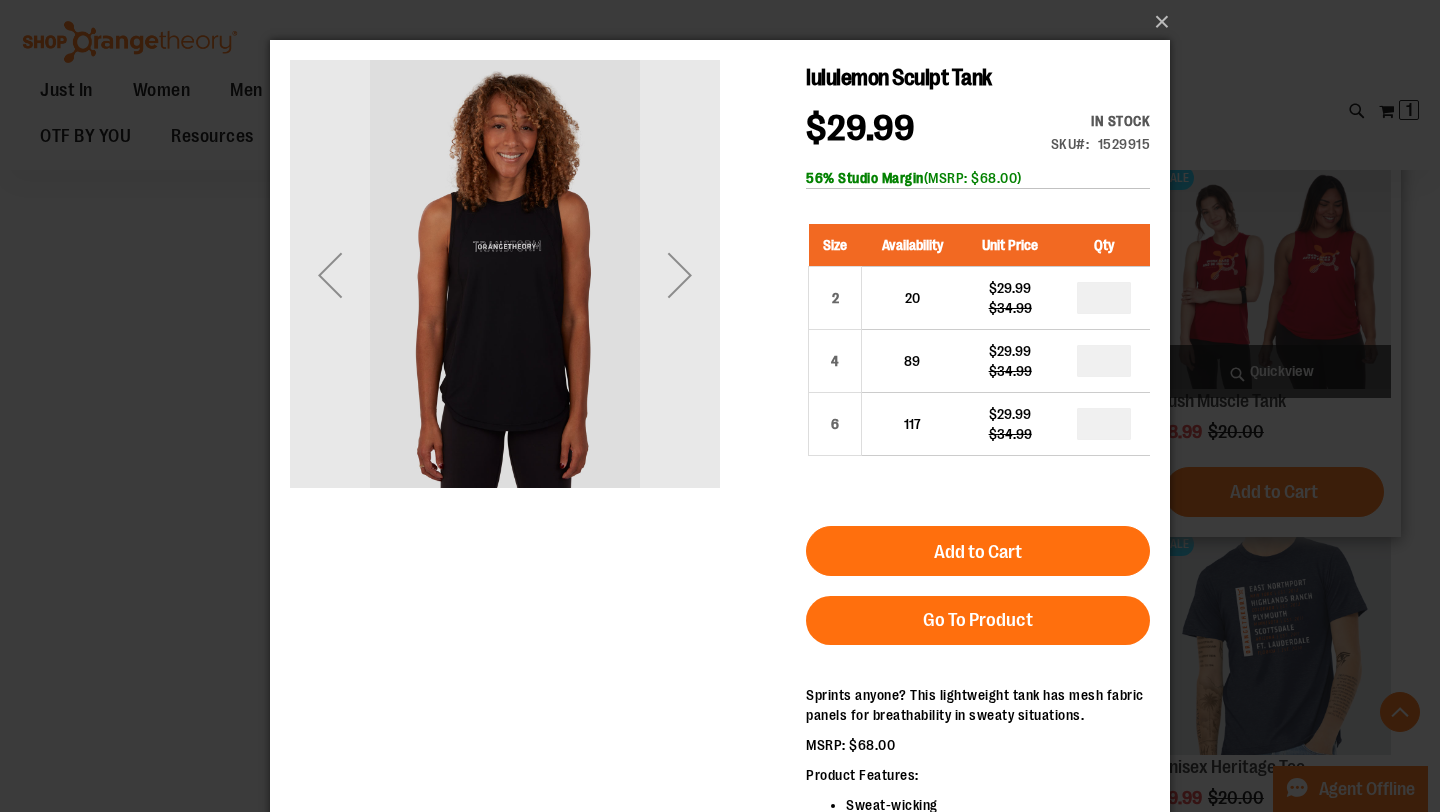 click on "×" at bounding box center (720, 406) 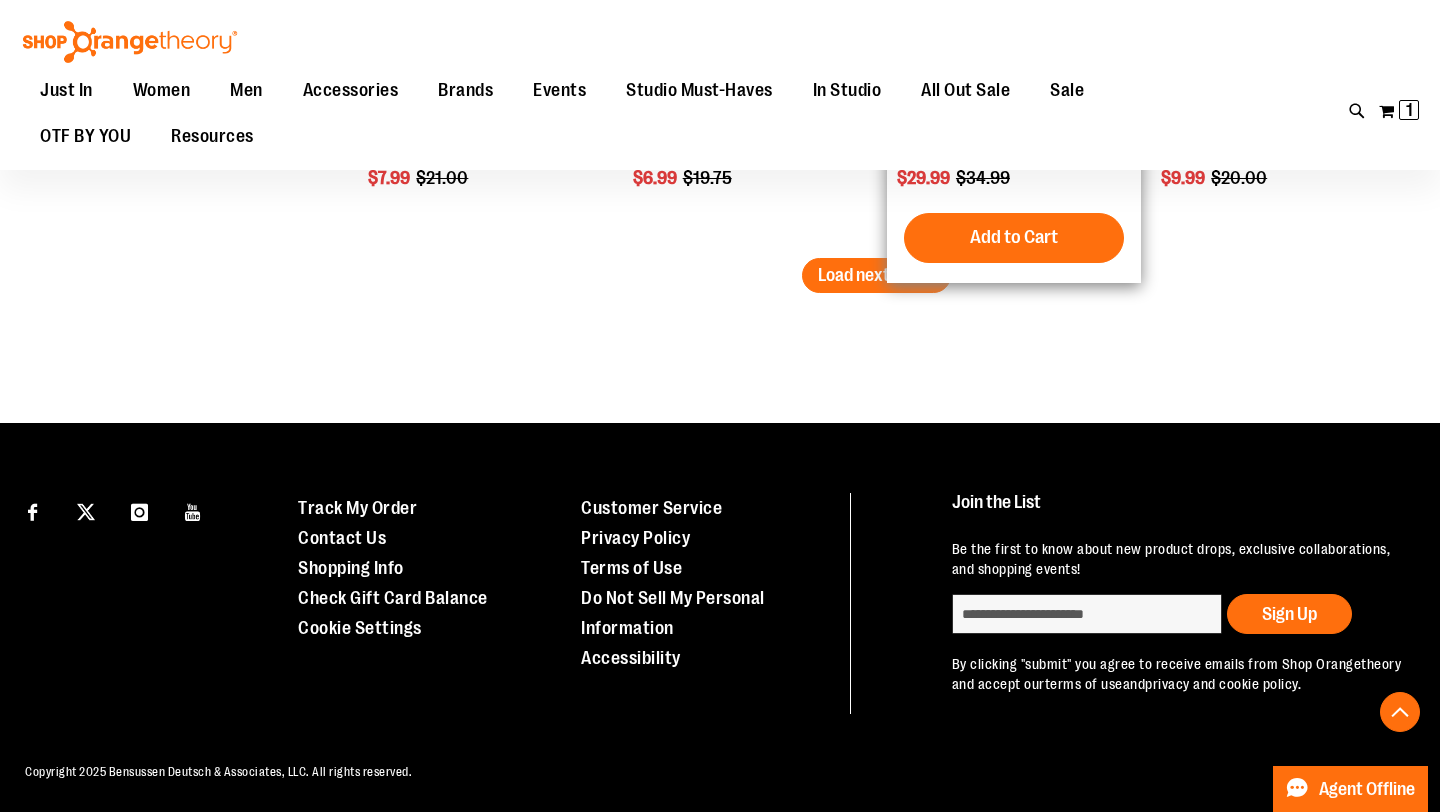 scroll, scrollTop: 8669, scrollLeft: 0, axis: vertical 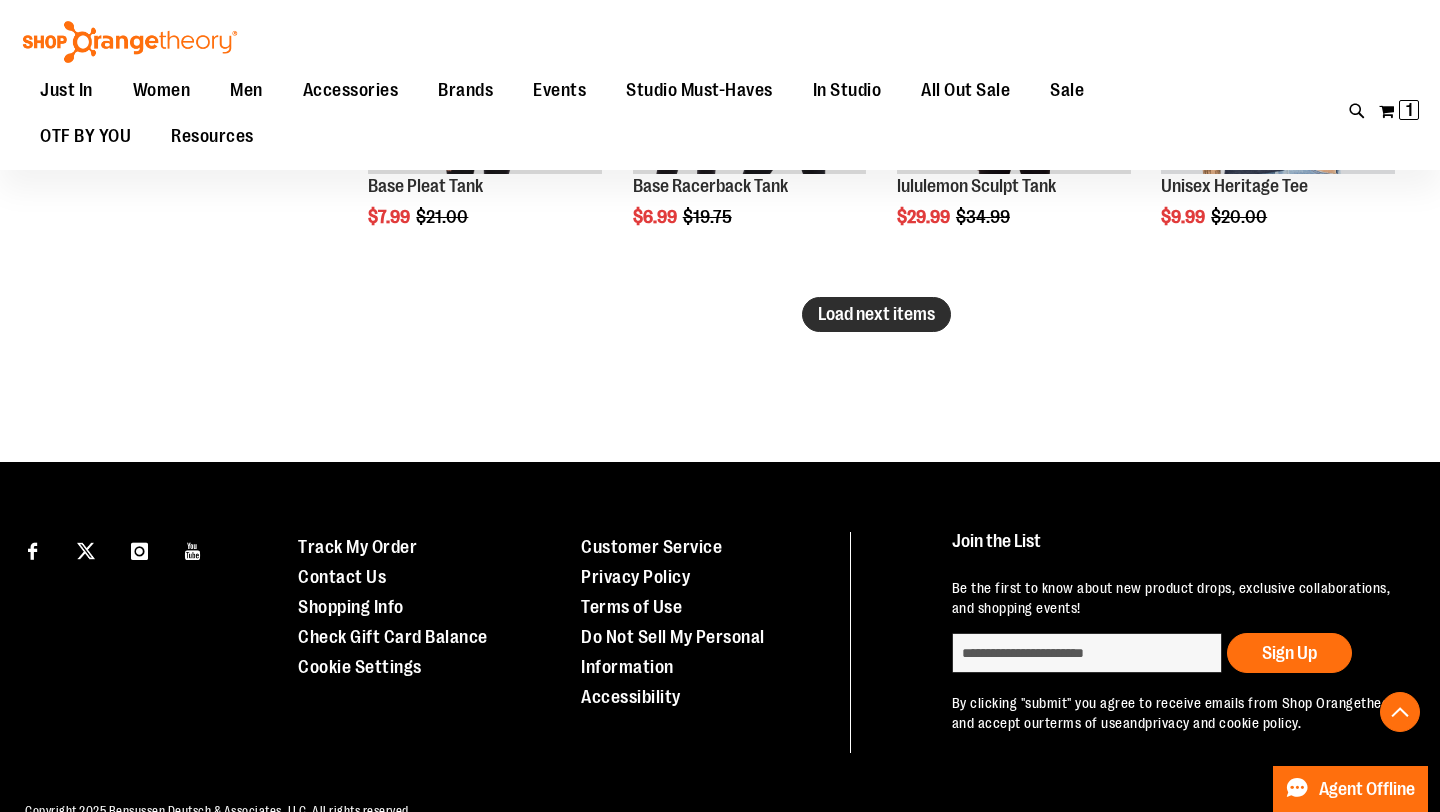 click on "Load next items" at bounding box center (876, 314) 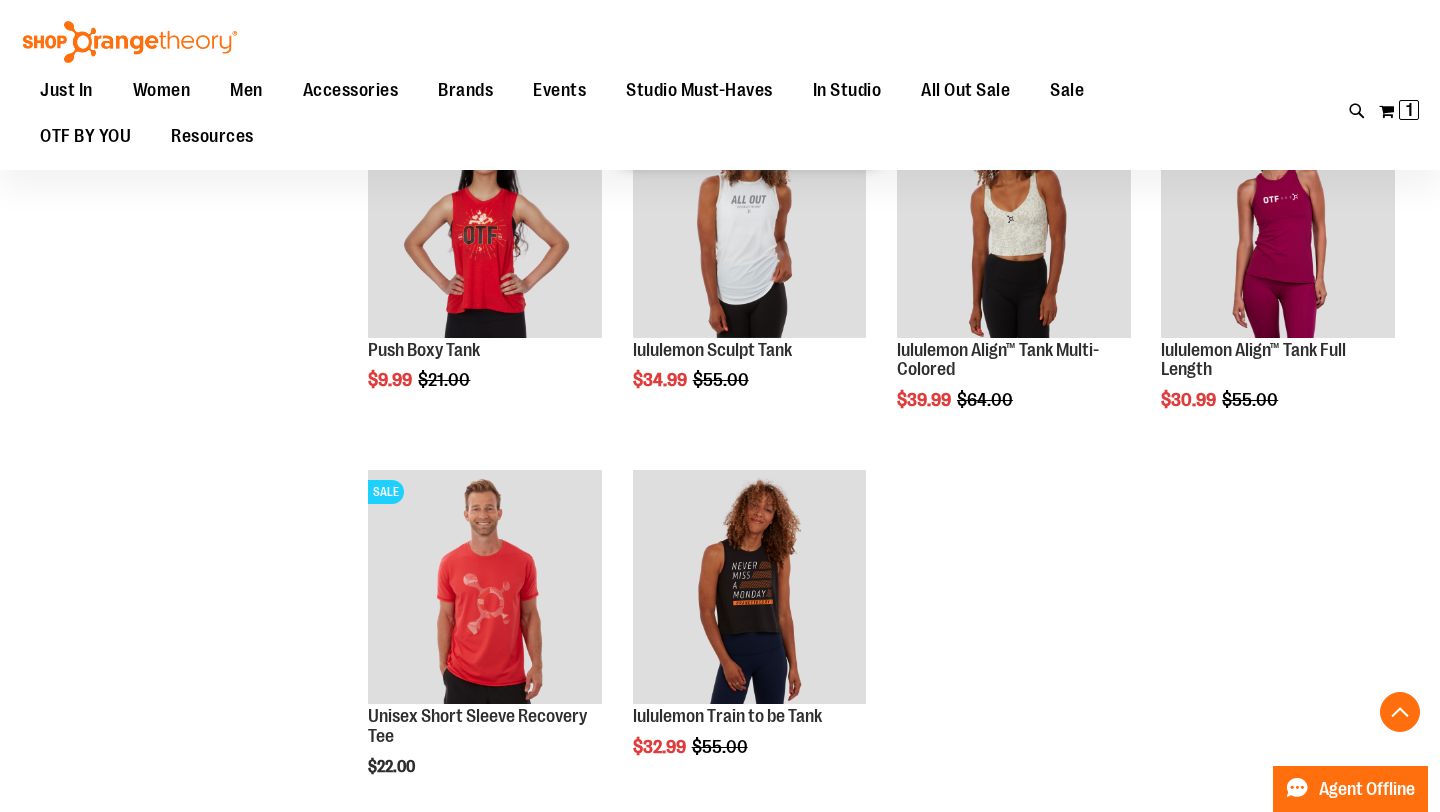 scroll, scrollTop: 9251, scrollLeft: 0, axis: vertical 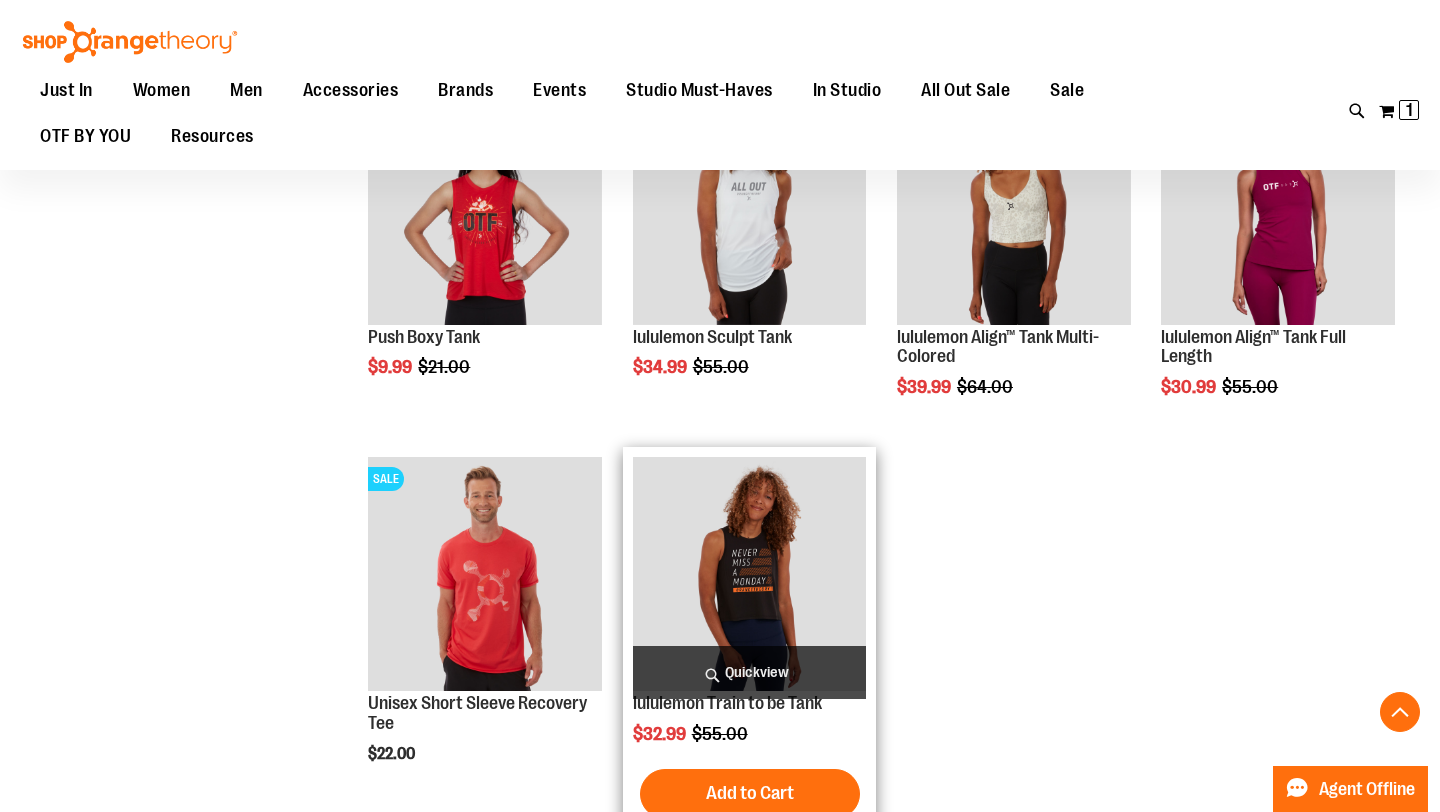 click on "Quickview" at bounding box center [750, 672] 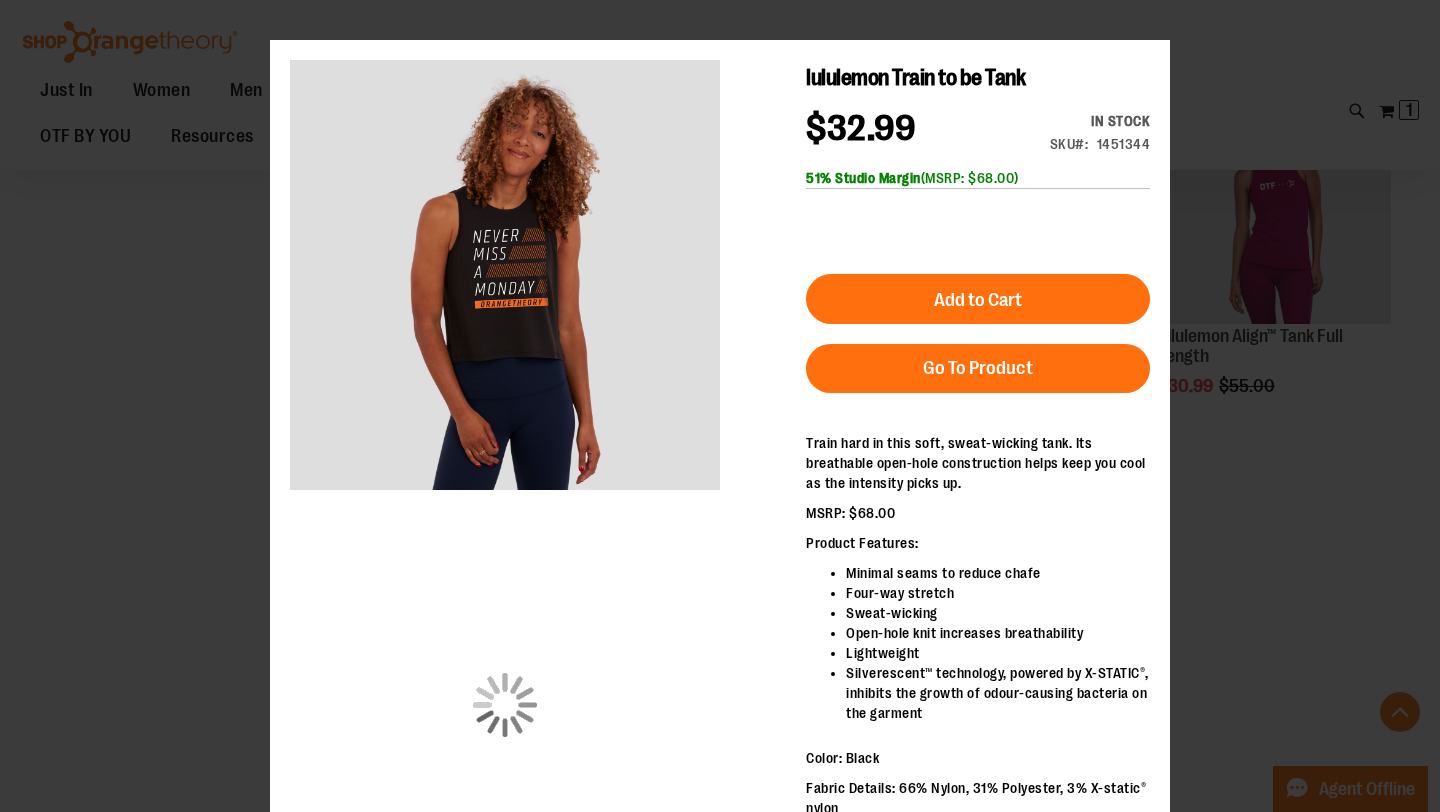 scroll, scrollTop: 0, scrollLeft: 0, axis: both 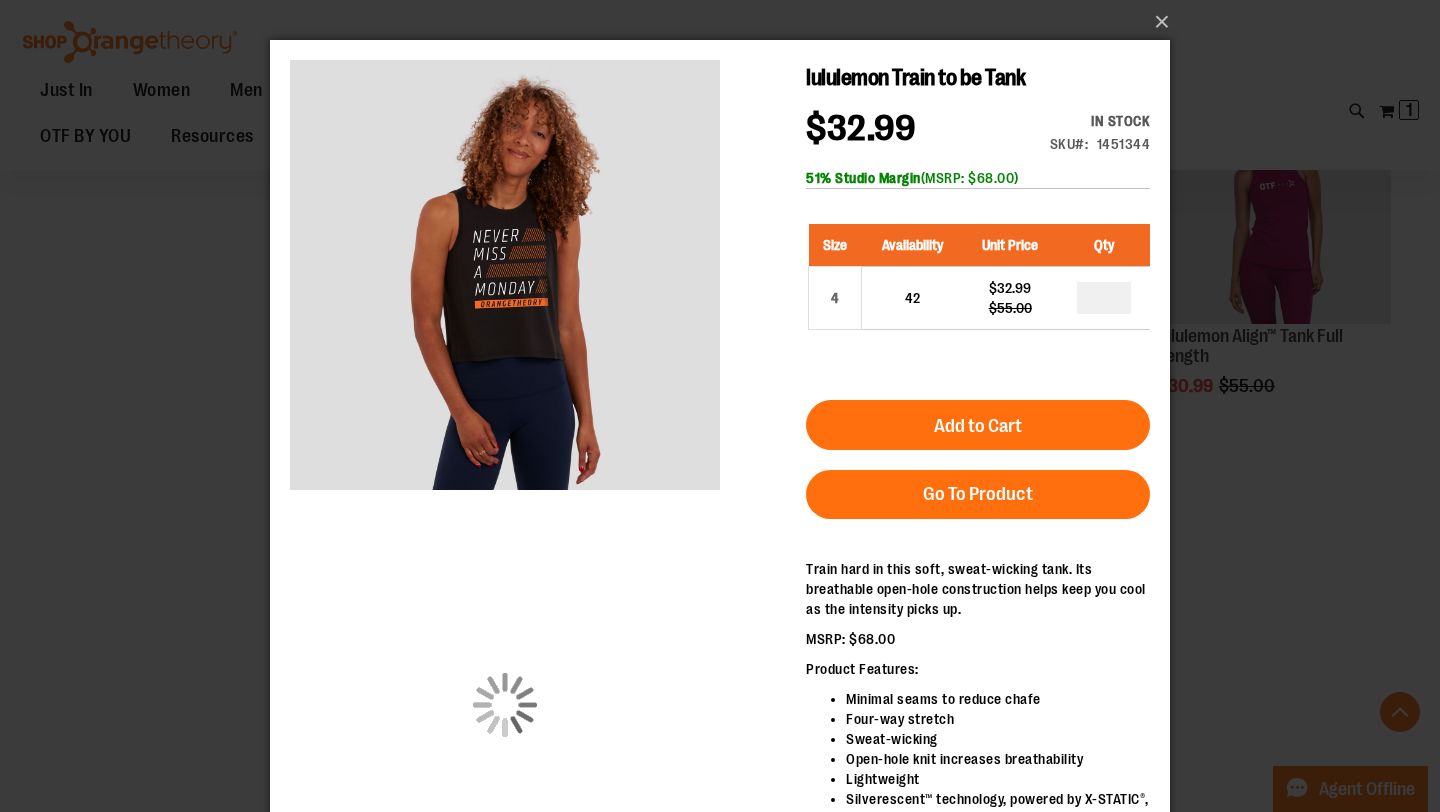click on "×" at bounding box center (720, 406) 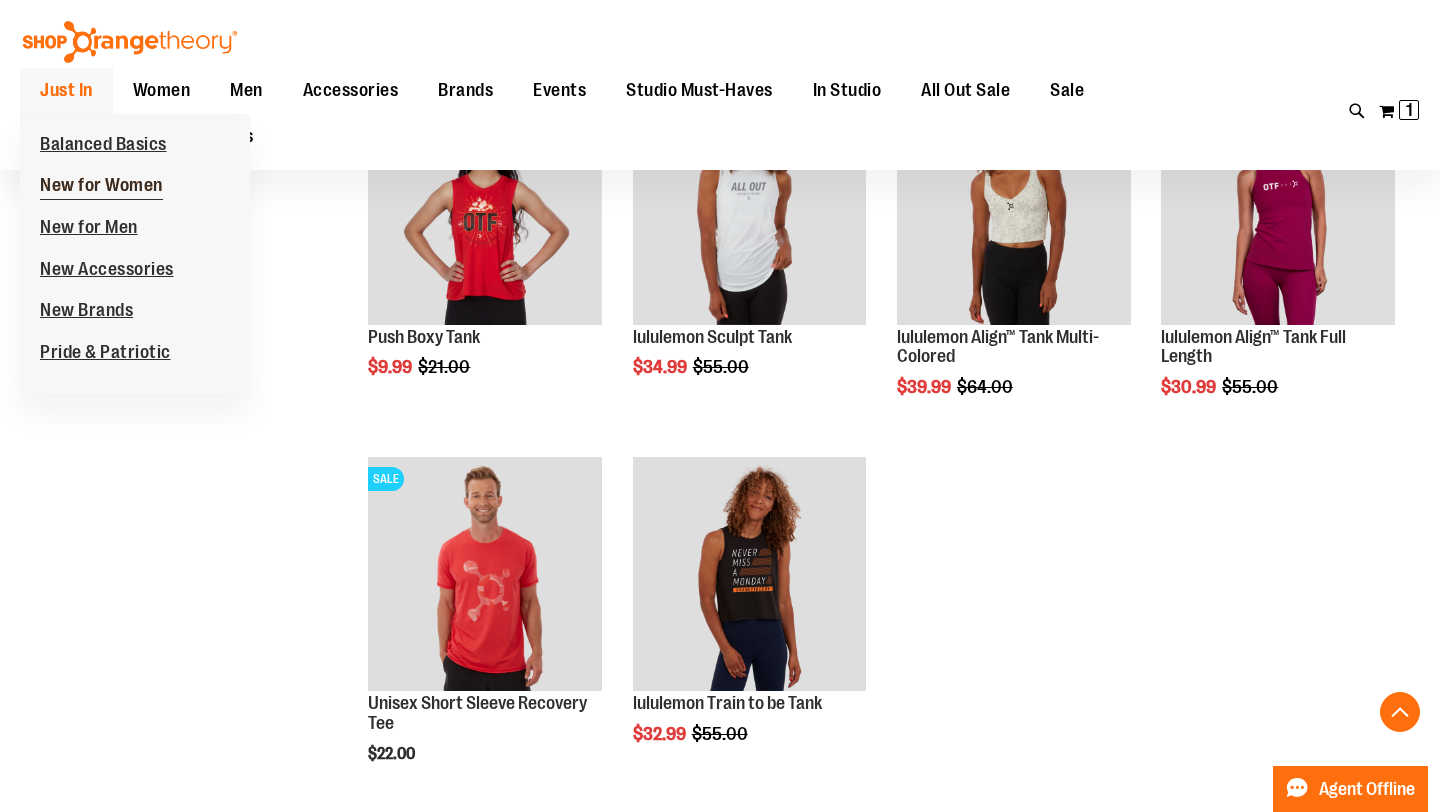 click on "New for Women" at bounding box center [101, 187] 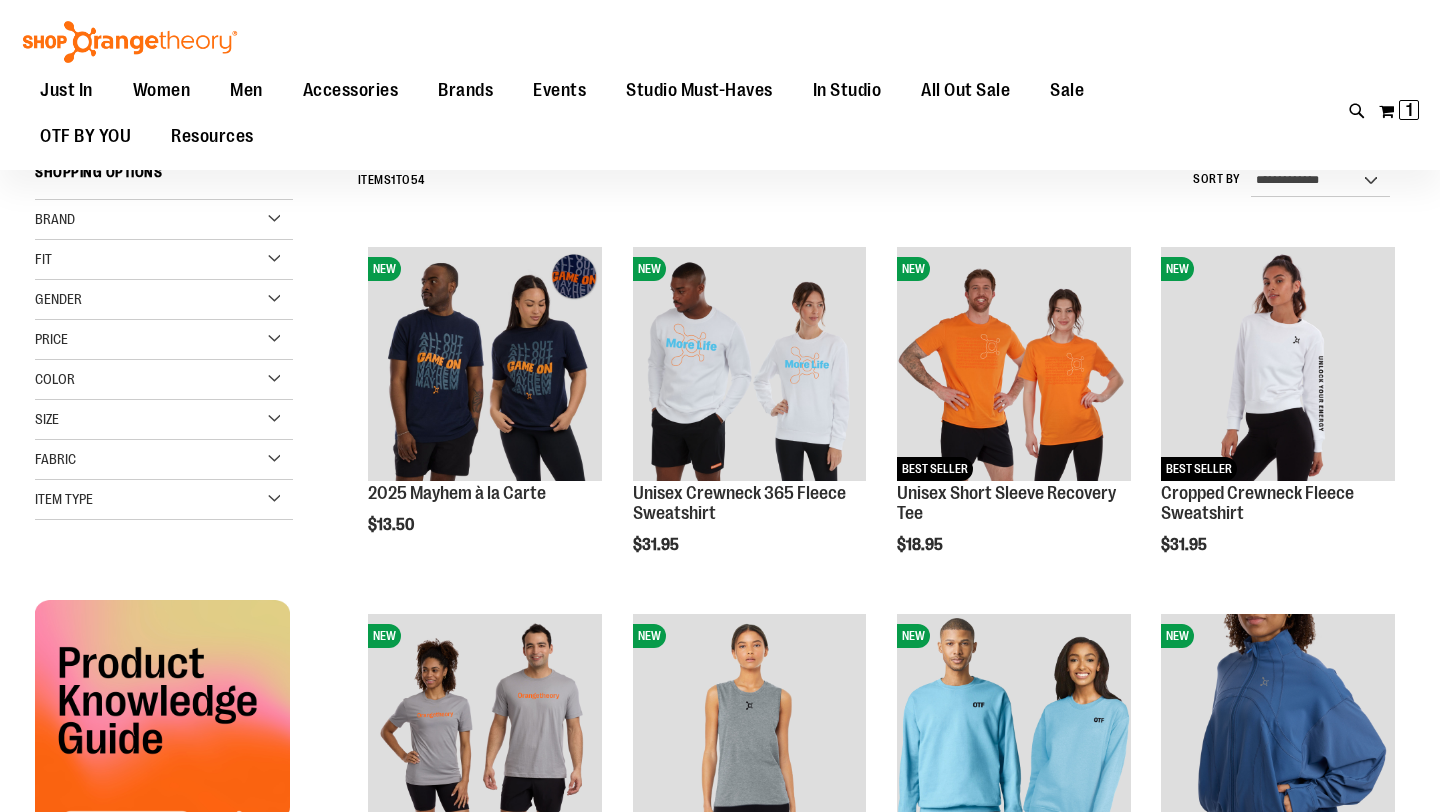 scroll, scrollTop: 380, scrollLeft: 0, axis: vertical 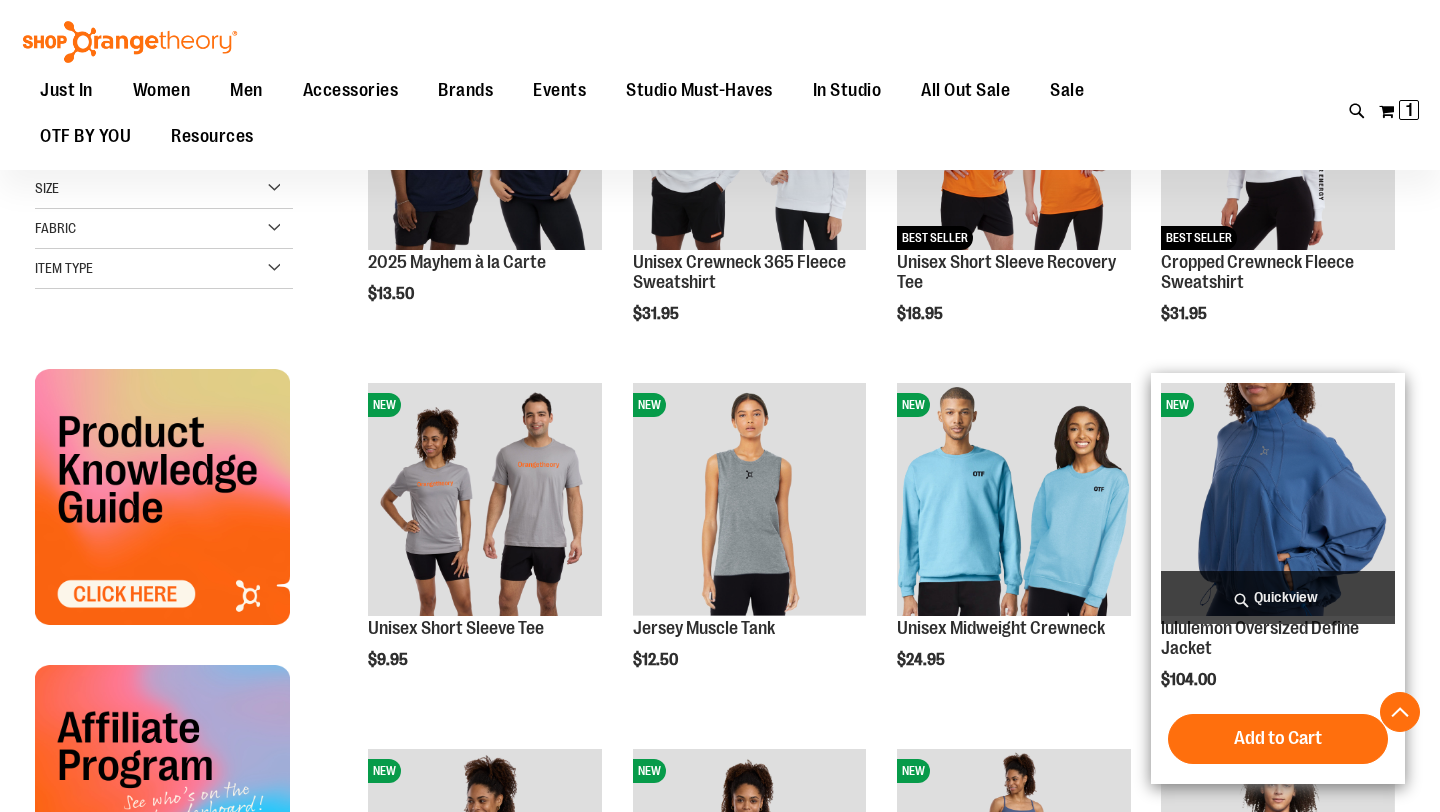 type on "**********" 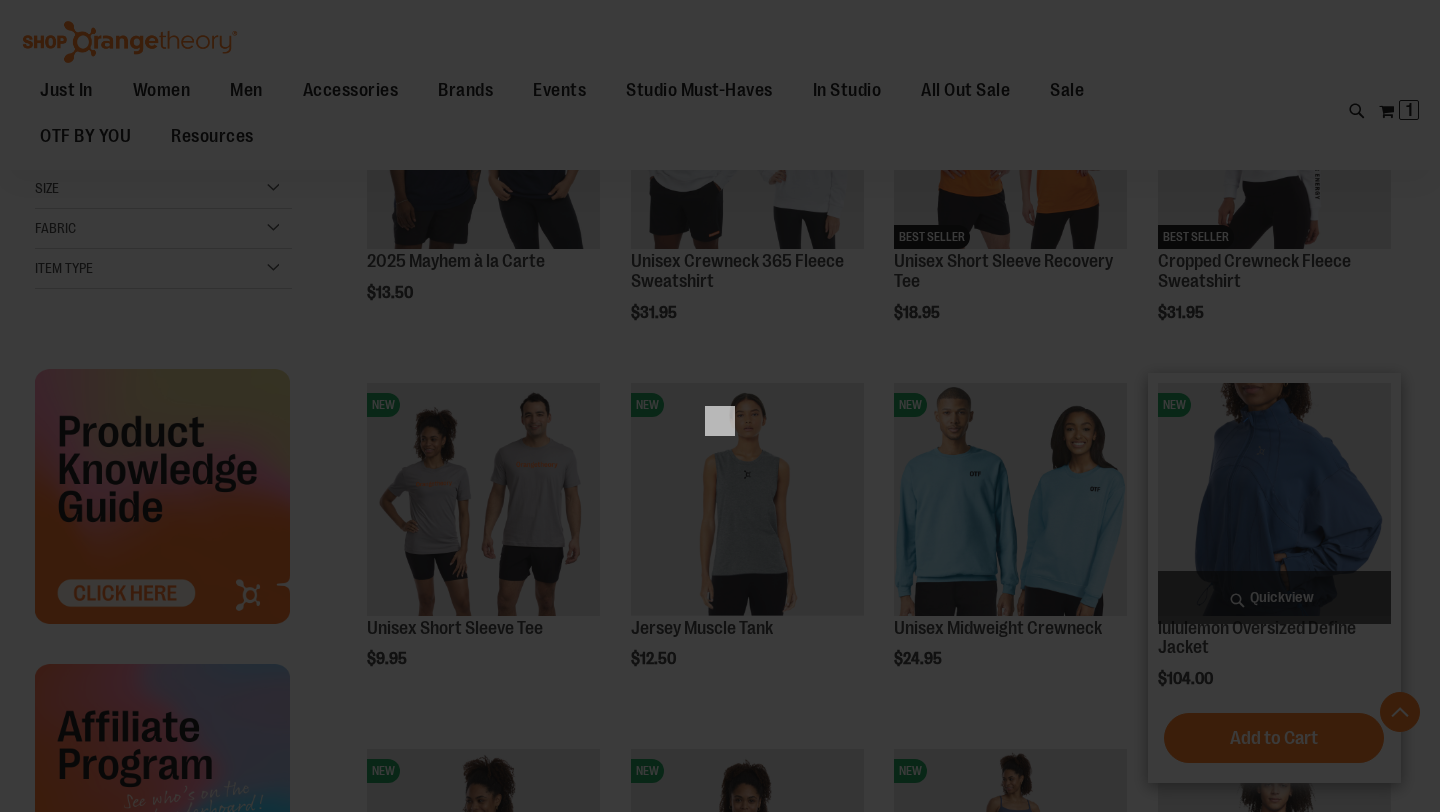 scroll, scrollTop: 697, scrollLeft: 0, axis: vertical 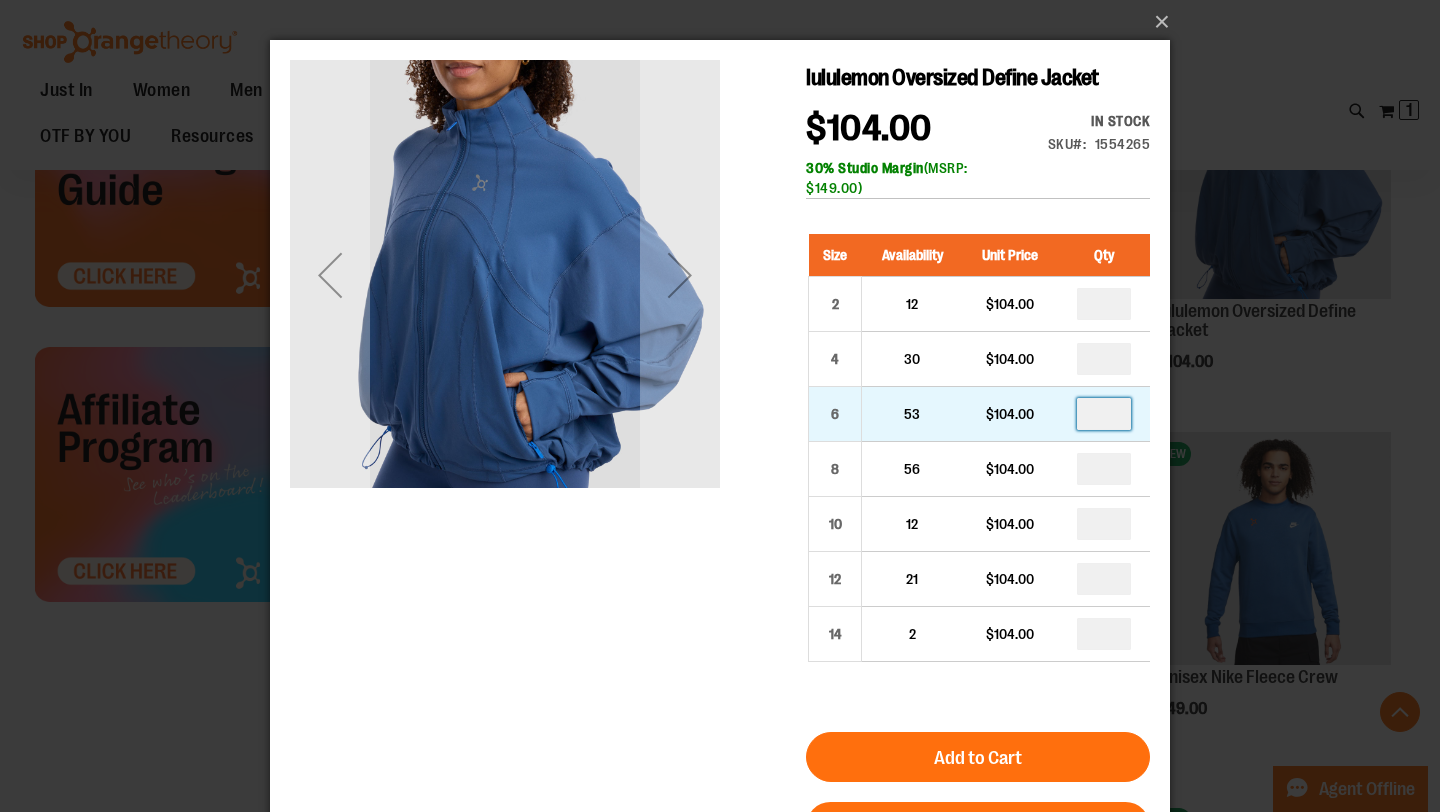 click at bounding box center [1104, 414] 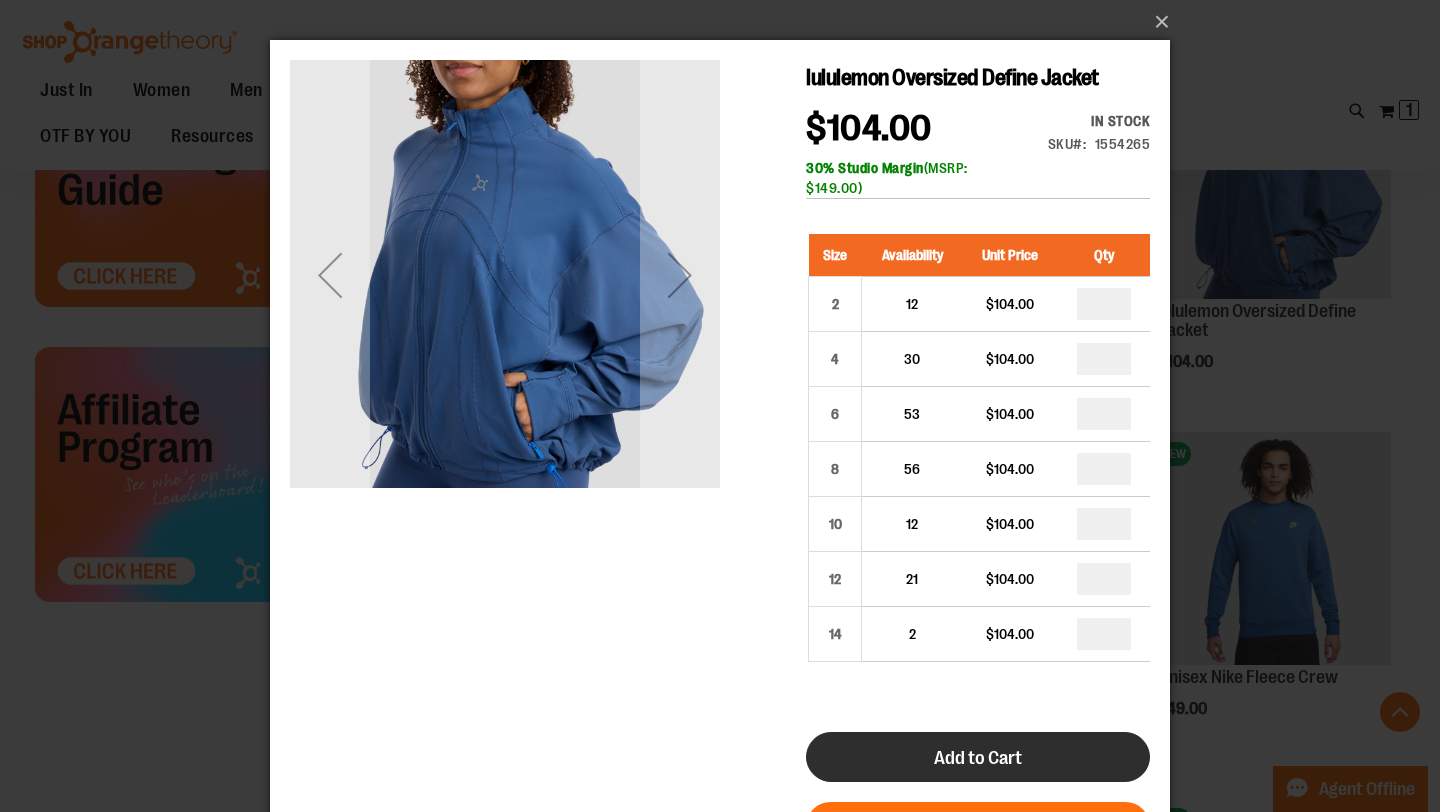 click on "Add to Cart" at bounding box center (978, 757) 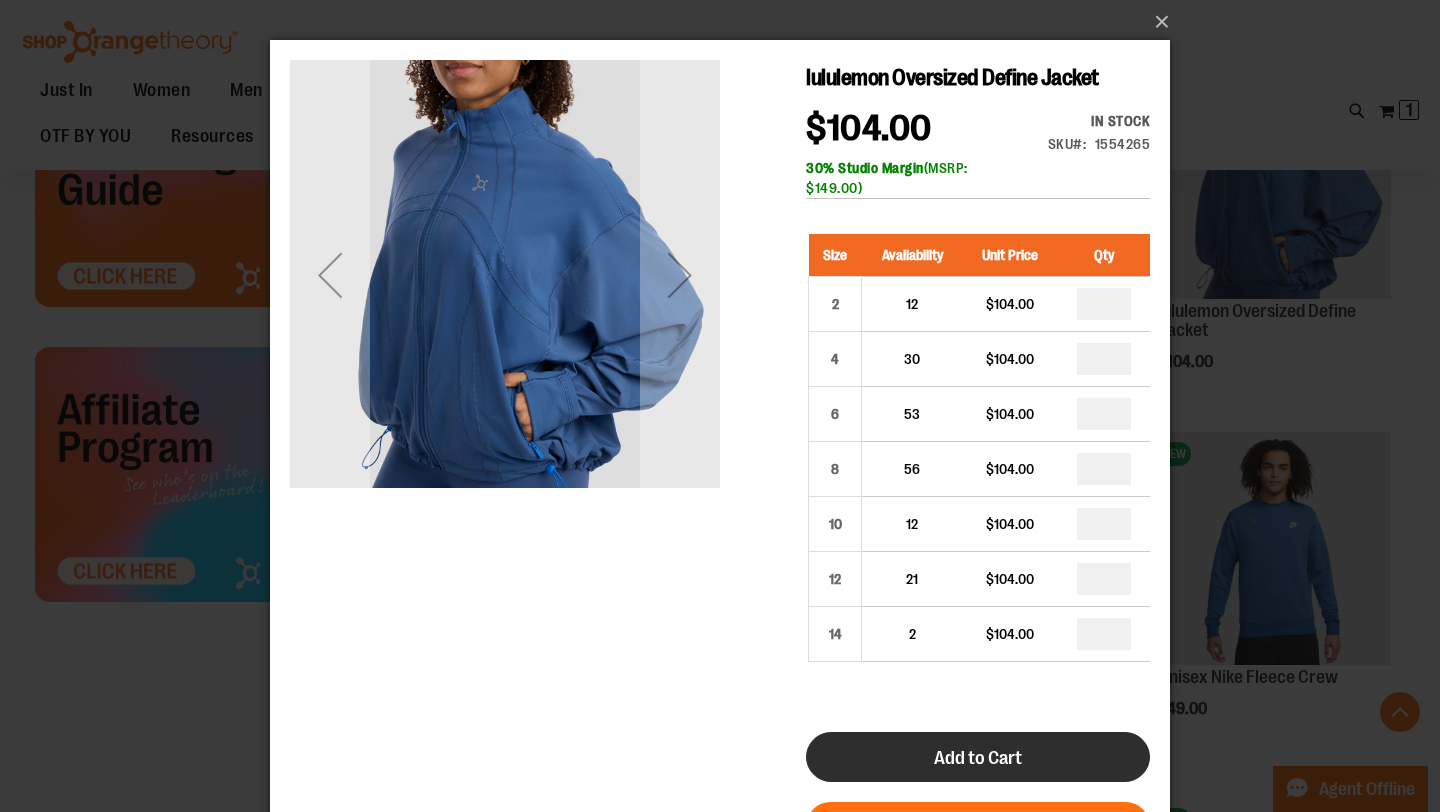 click on "Add to Cart" at bounding box center (978, 757) 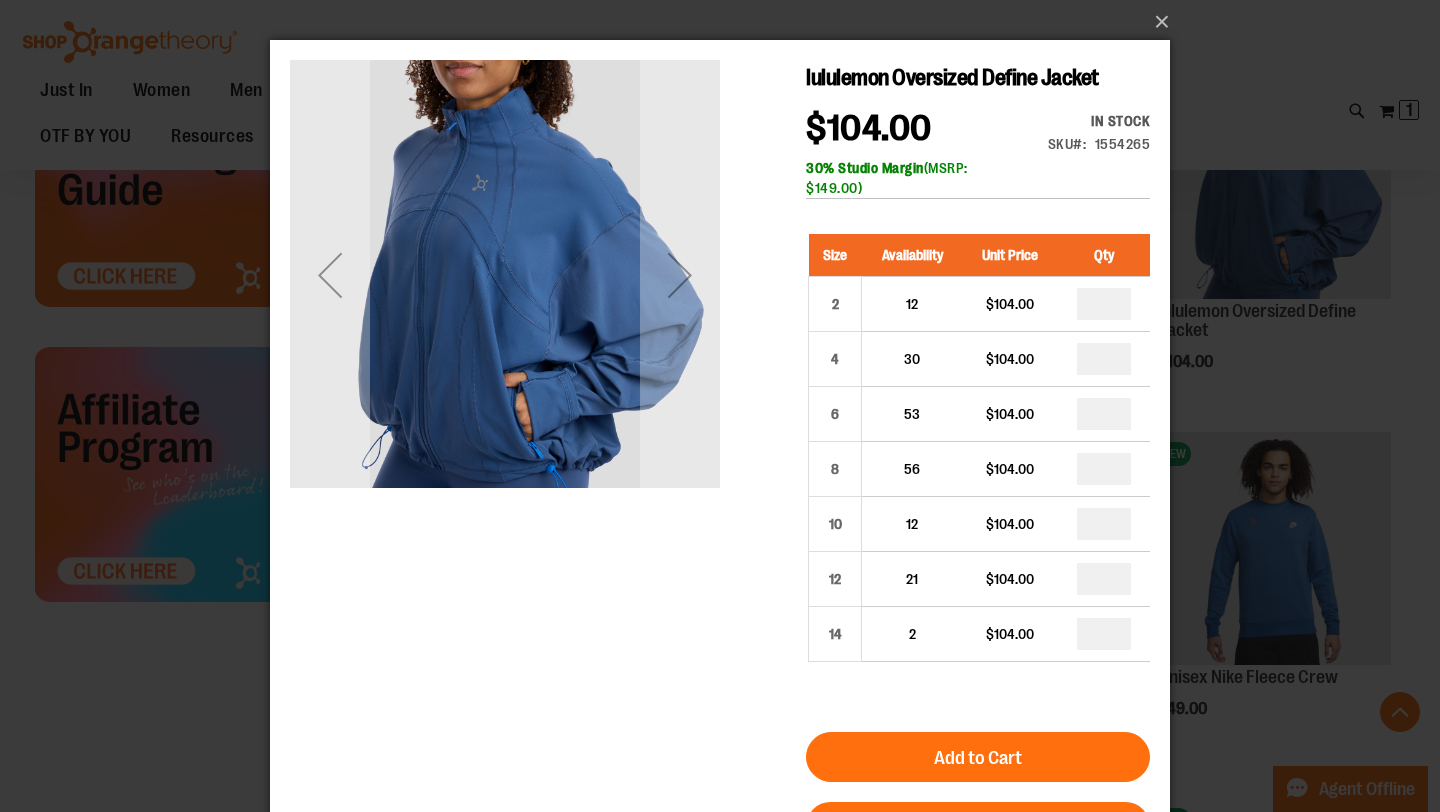 click on "×" at bounding box center (720, 406) 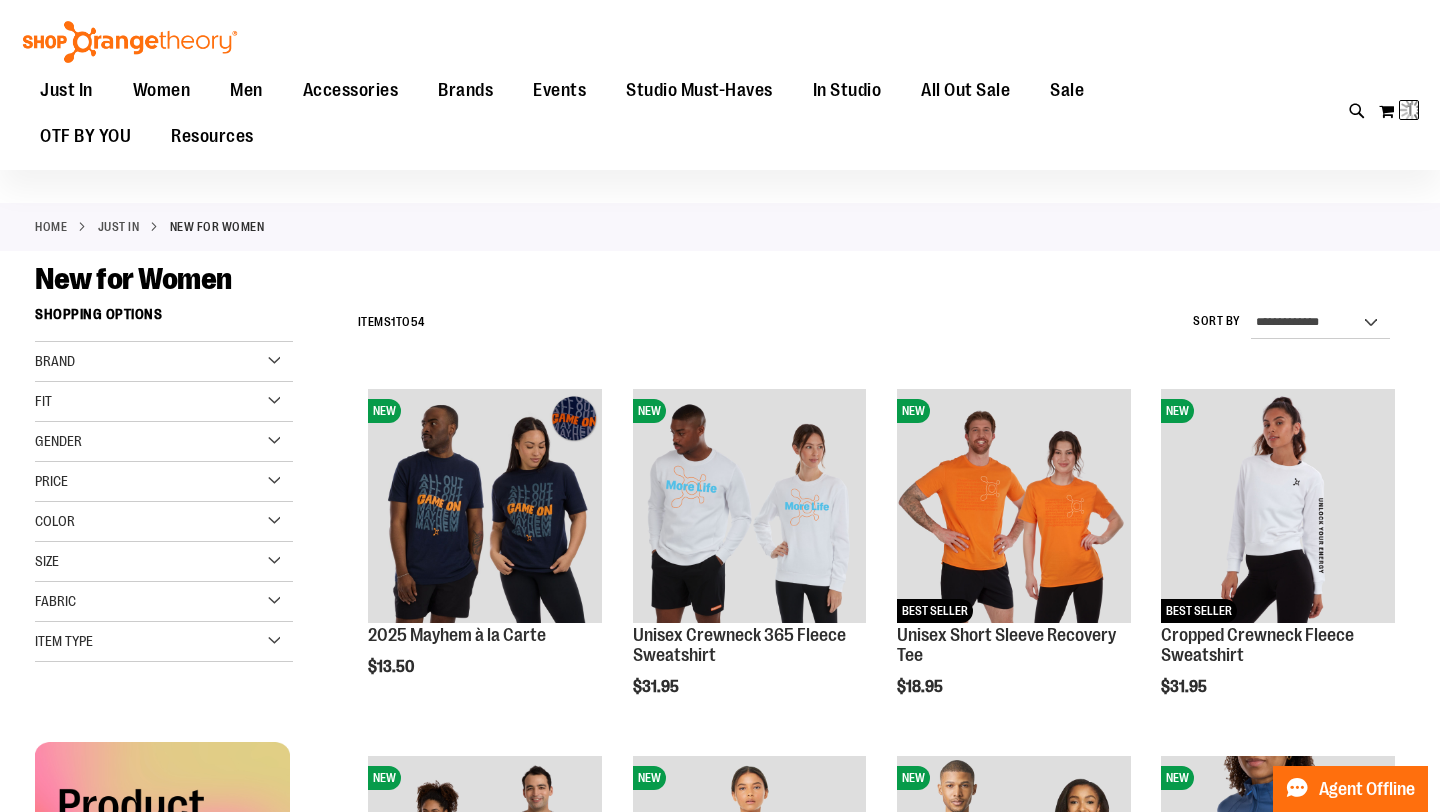 scroll, scrollTop: 0, scrollLeft: 0, axis: both 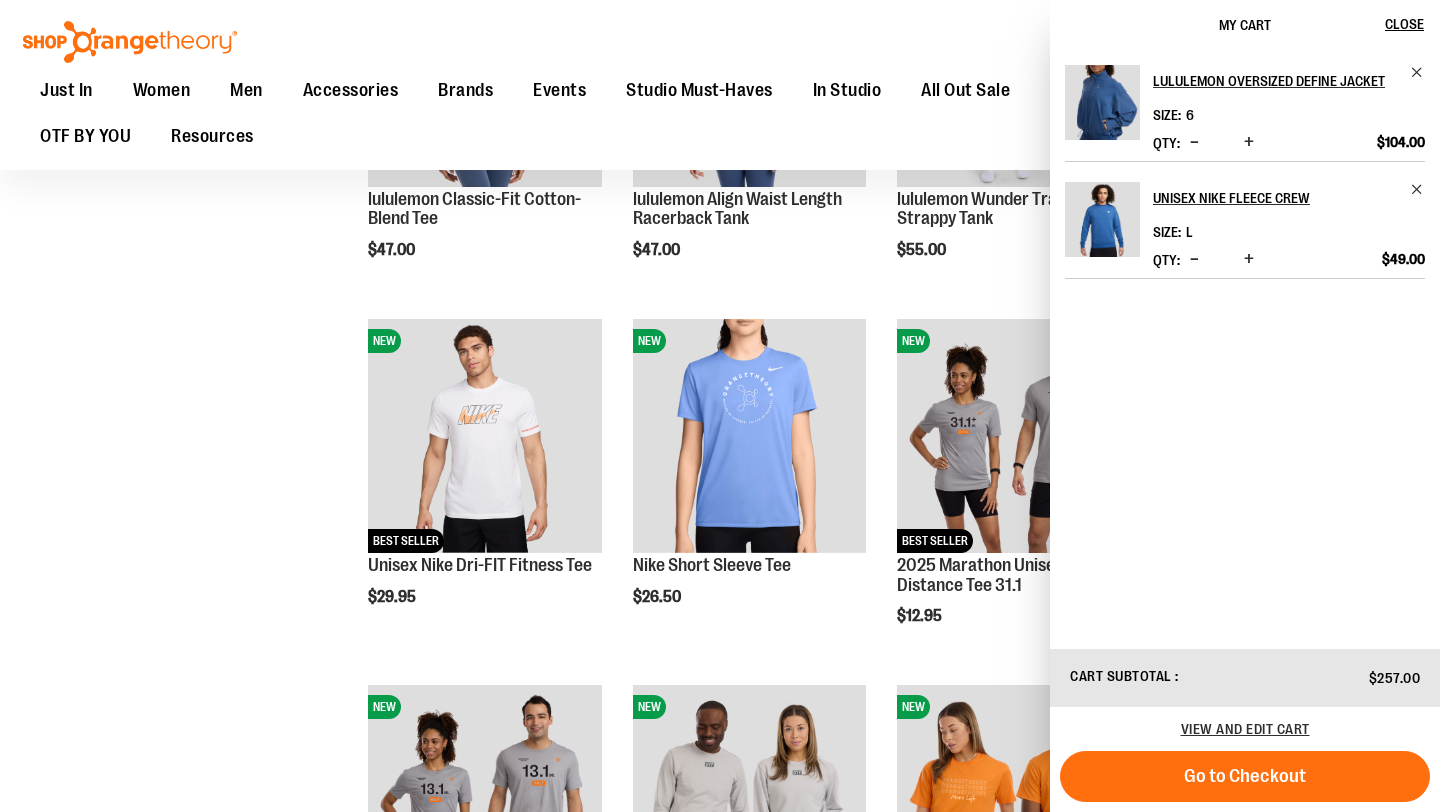 click at bounding box center [1194, 142] 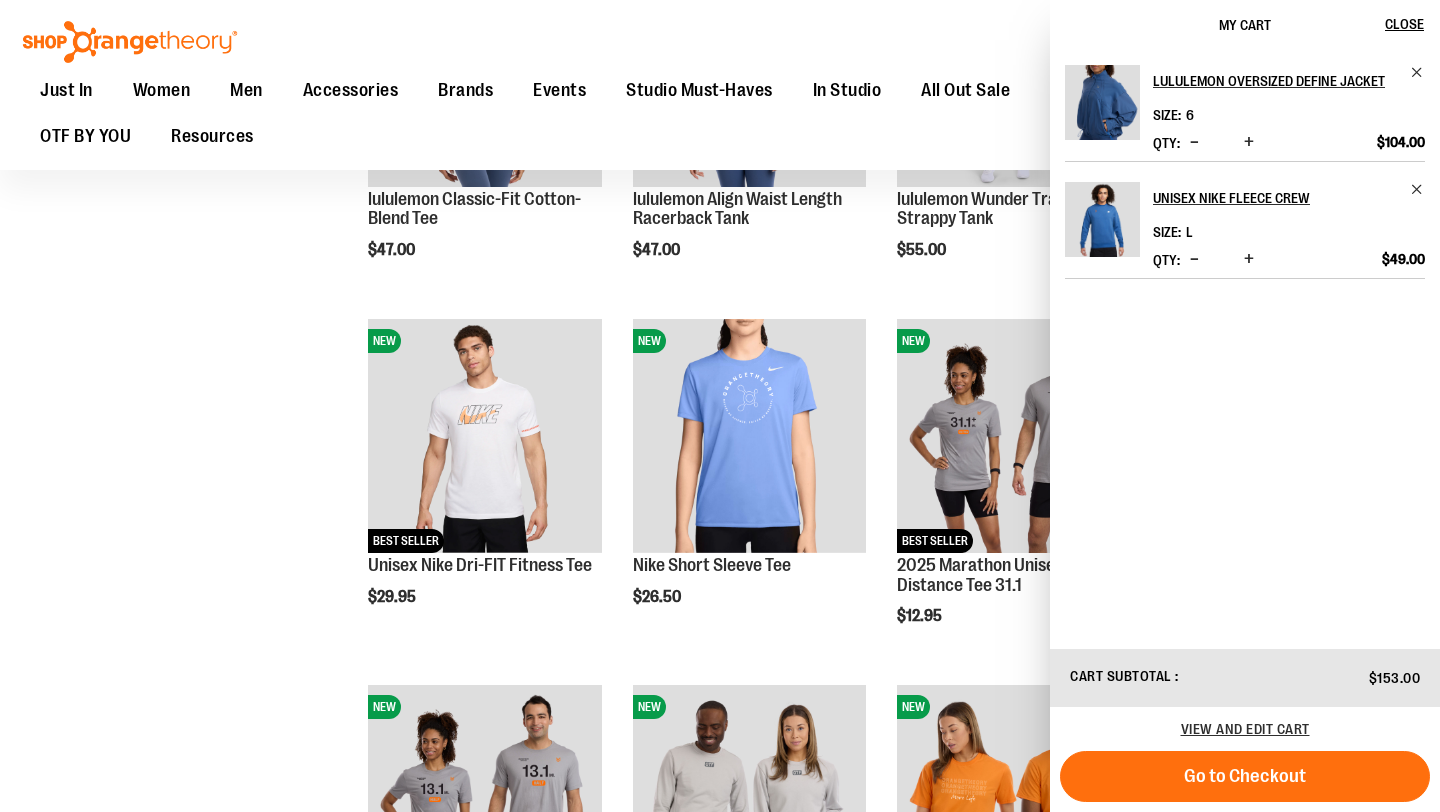 click on "**********" at bounding box center (720, 327) 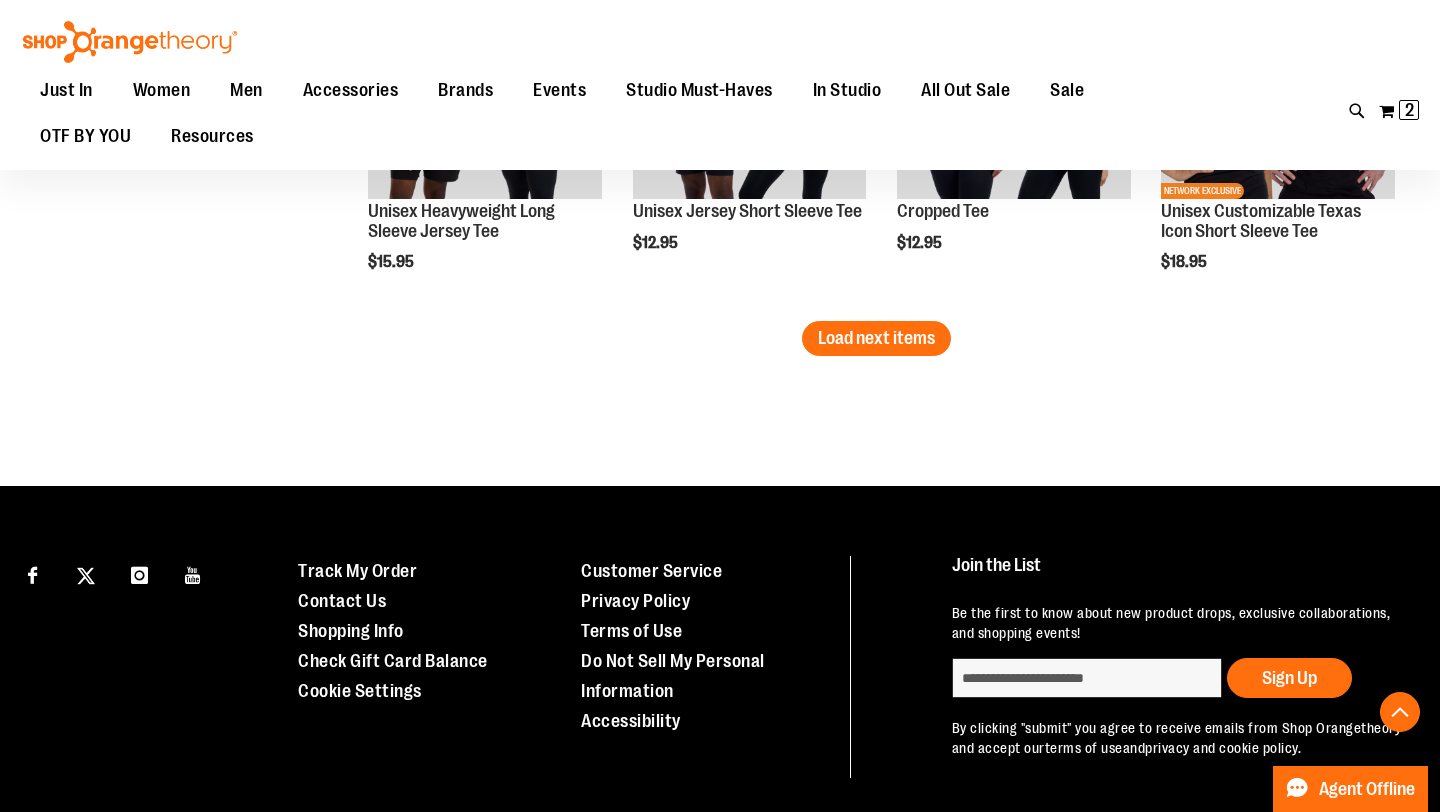 scroll, scrollTop: 3413, scrollLeft: 0, axis: vertical 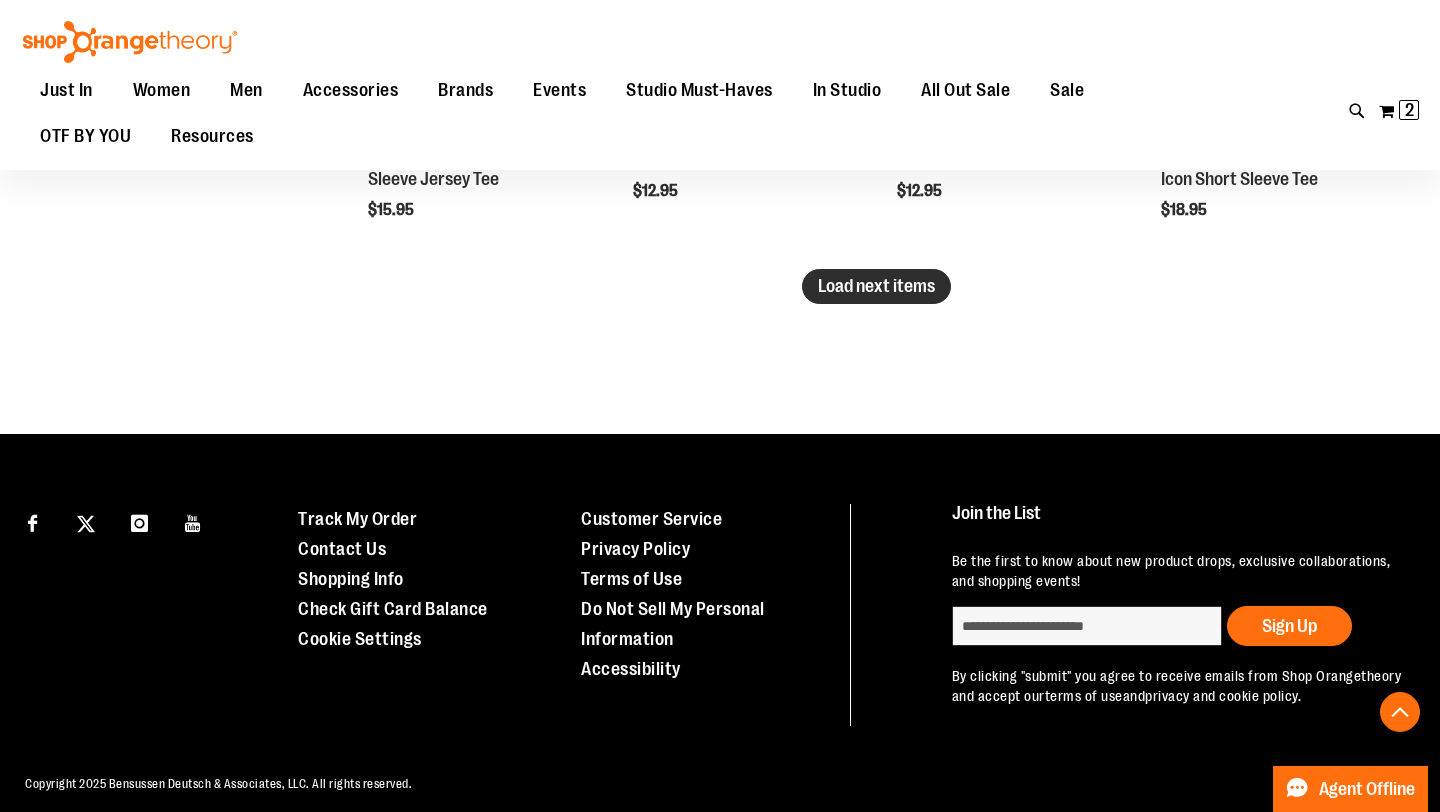 click on "Load next items" at bounding box center (876, 286) 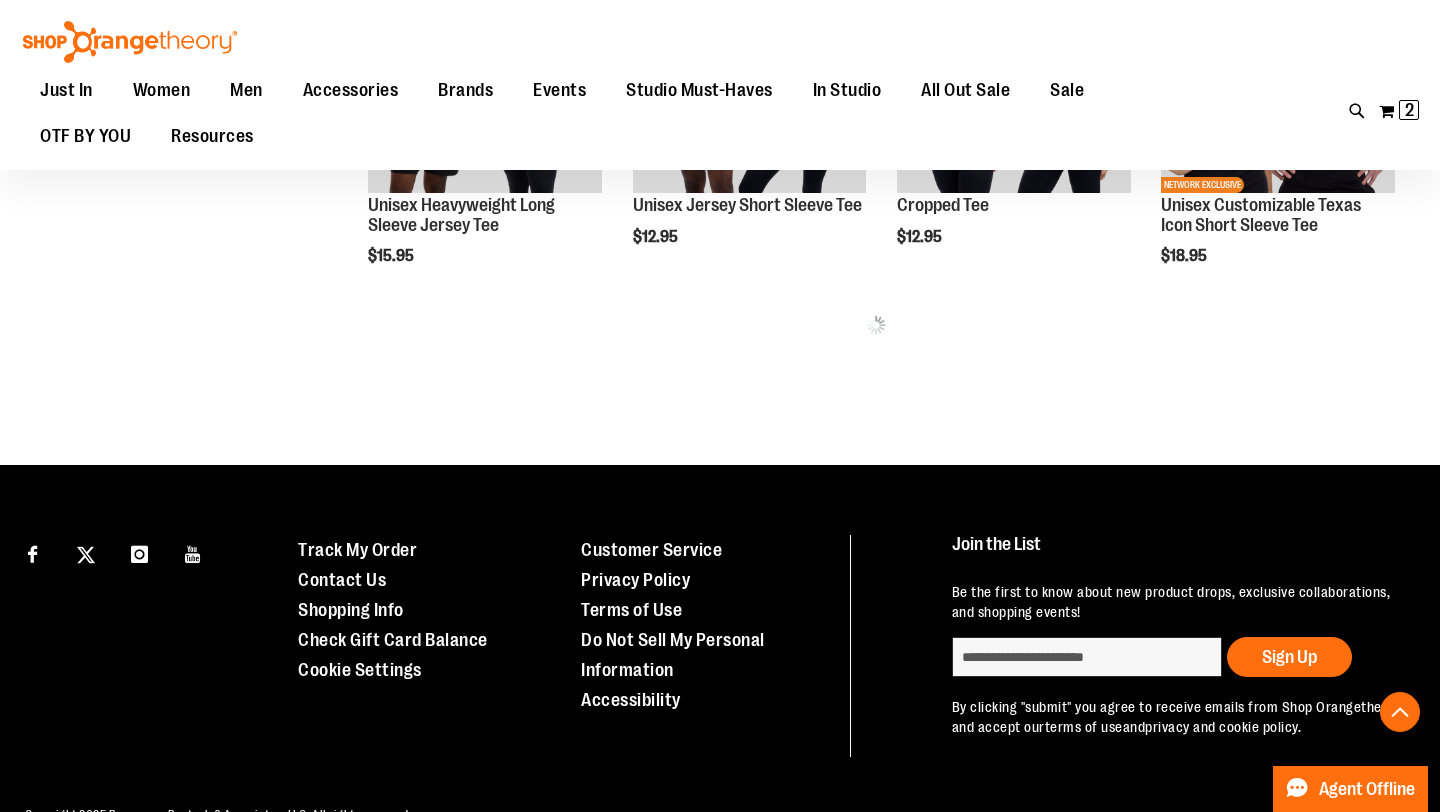 scroll, scrollTop: 3327, scrollLeft: 0, axis: vertical 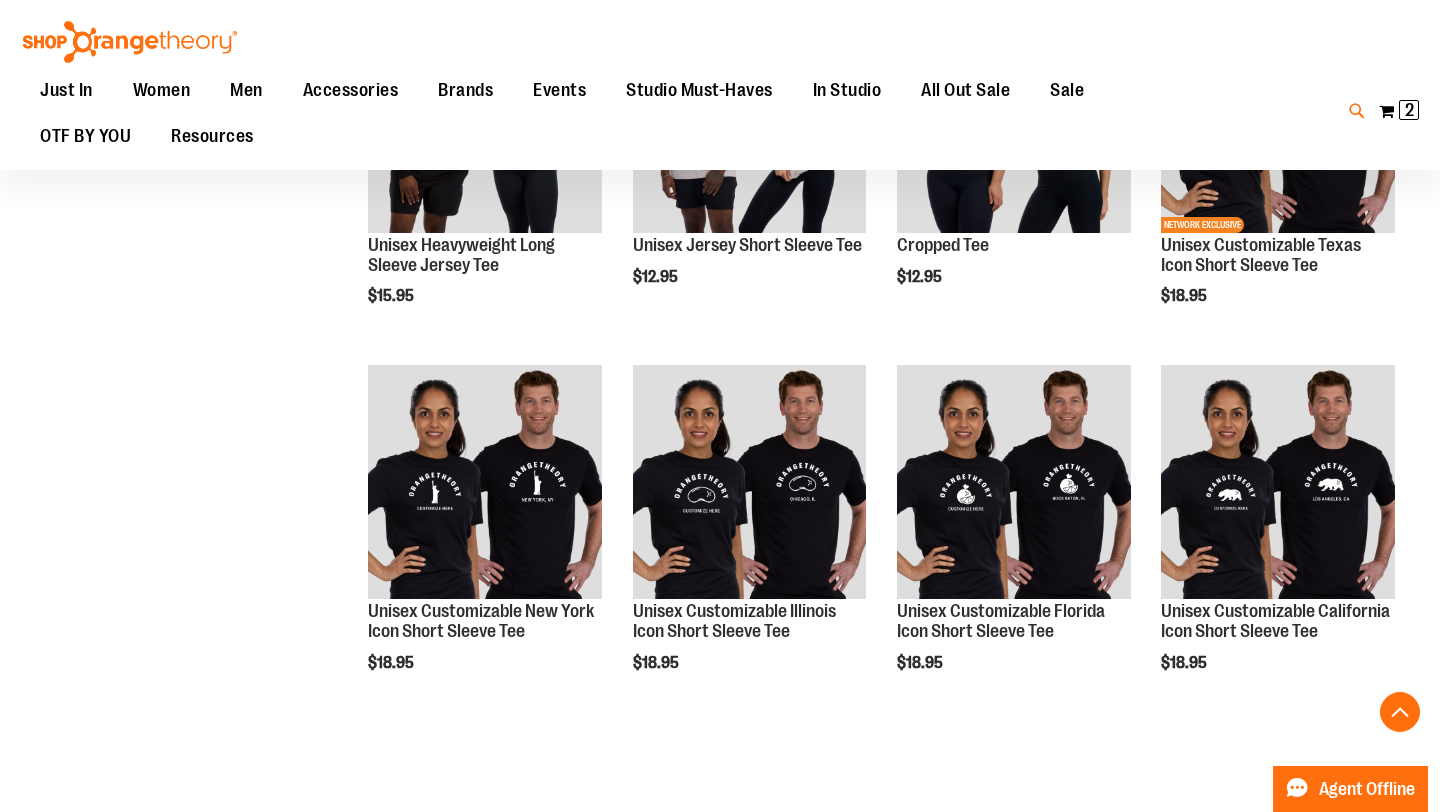 click at bounding box center (1357, 111) 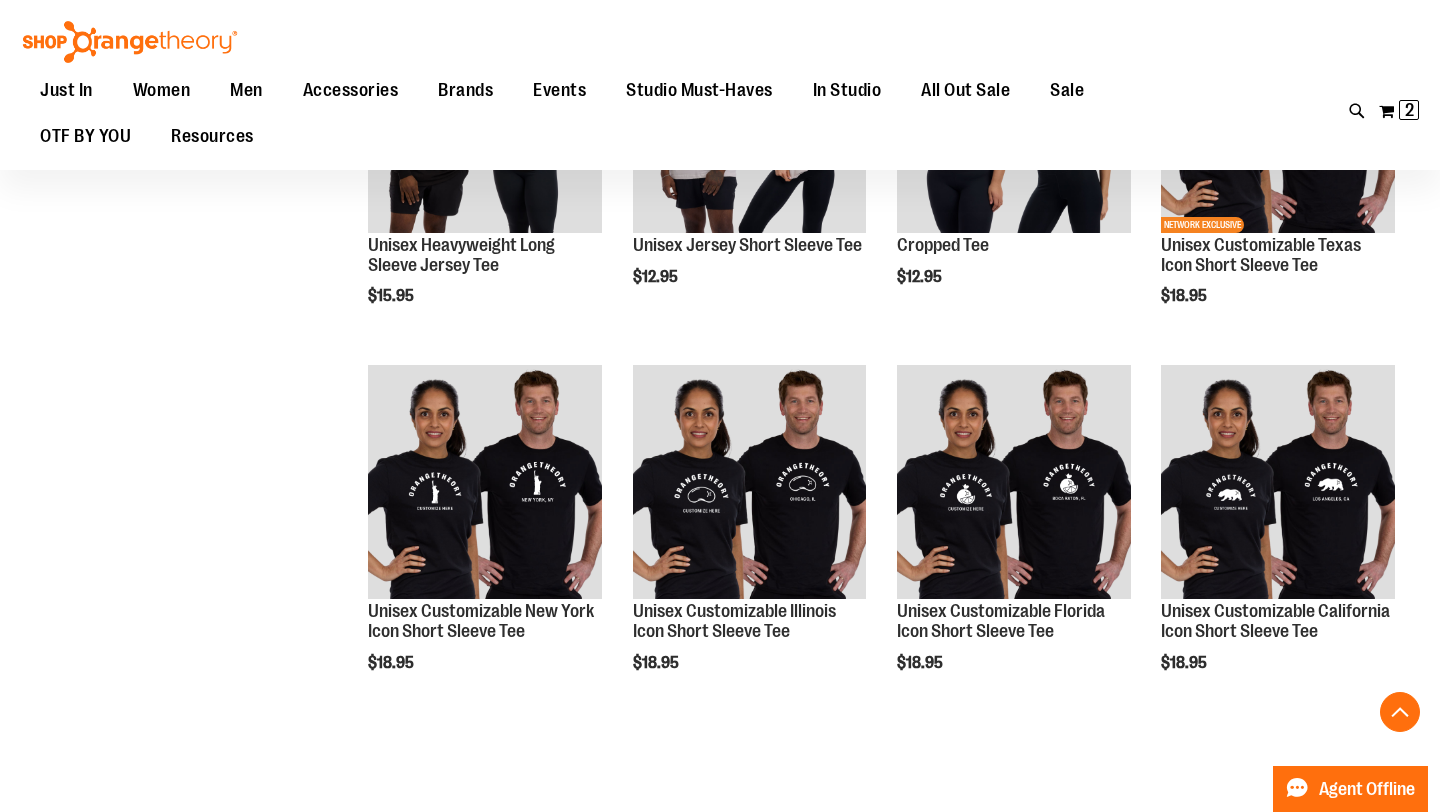 click on "Search
Popular Suggestions
Advanced Search
# Type at least 3 character to search   # Hit enter to search" at bounding box center [720, 406] 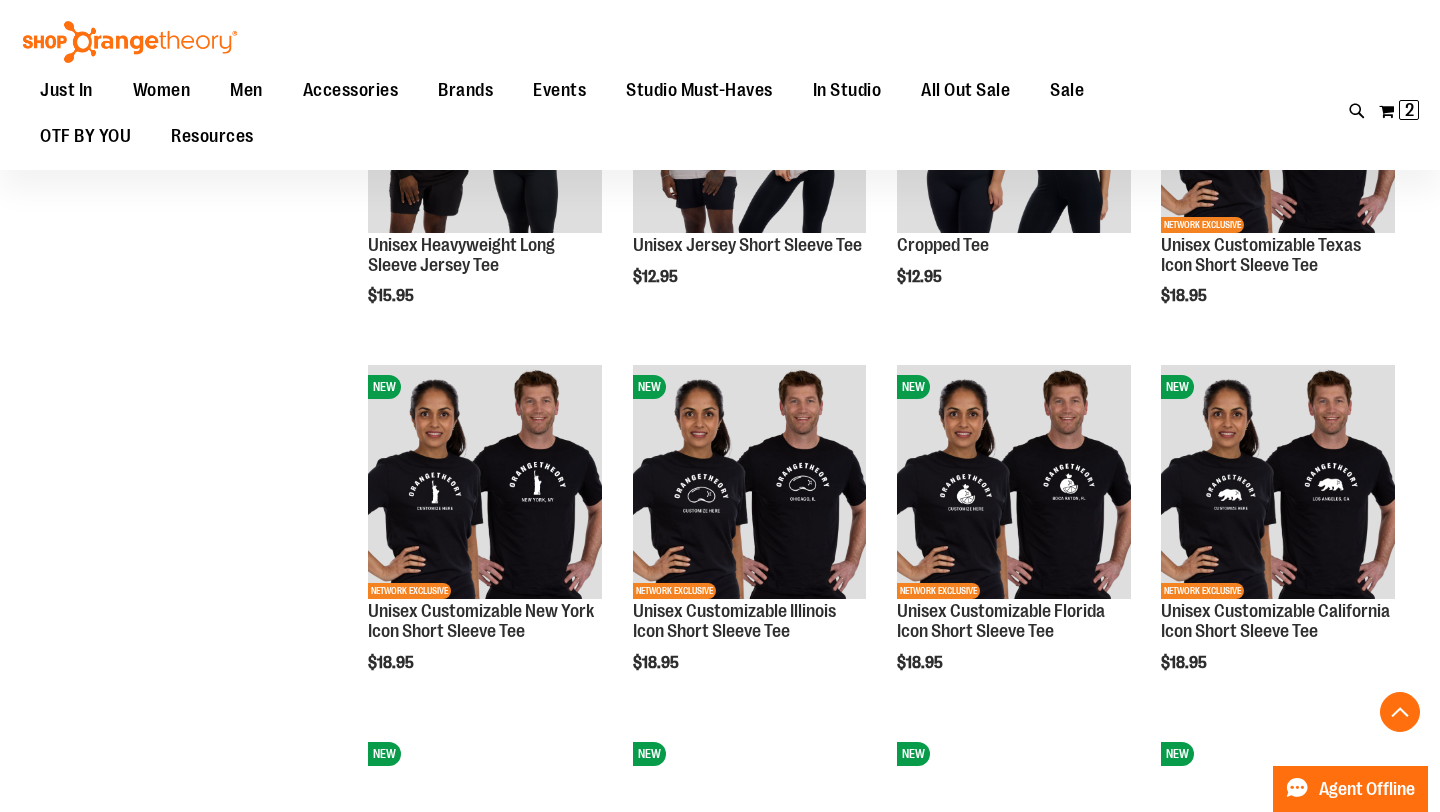 click at bounding box center (1415, 31) 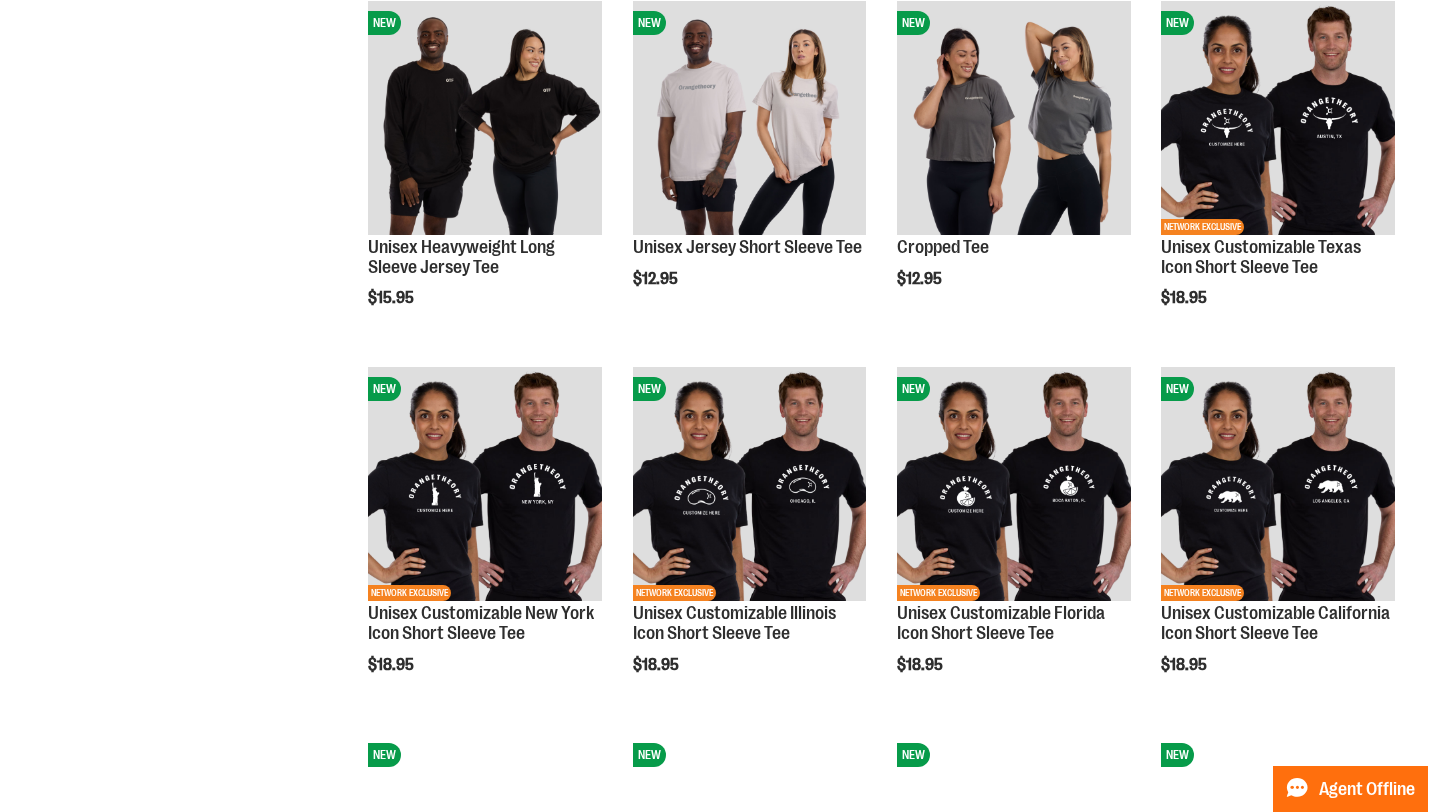 scroll, scrollTop: 0, scrollLeft: 0, axis: both 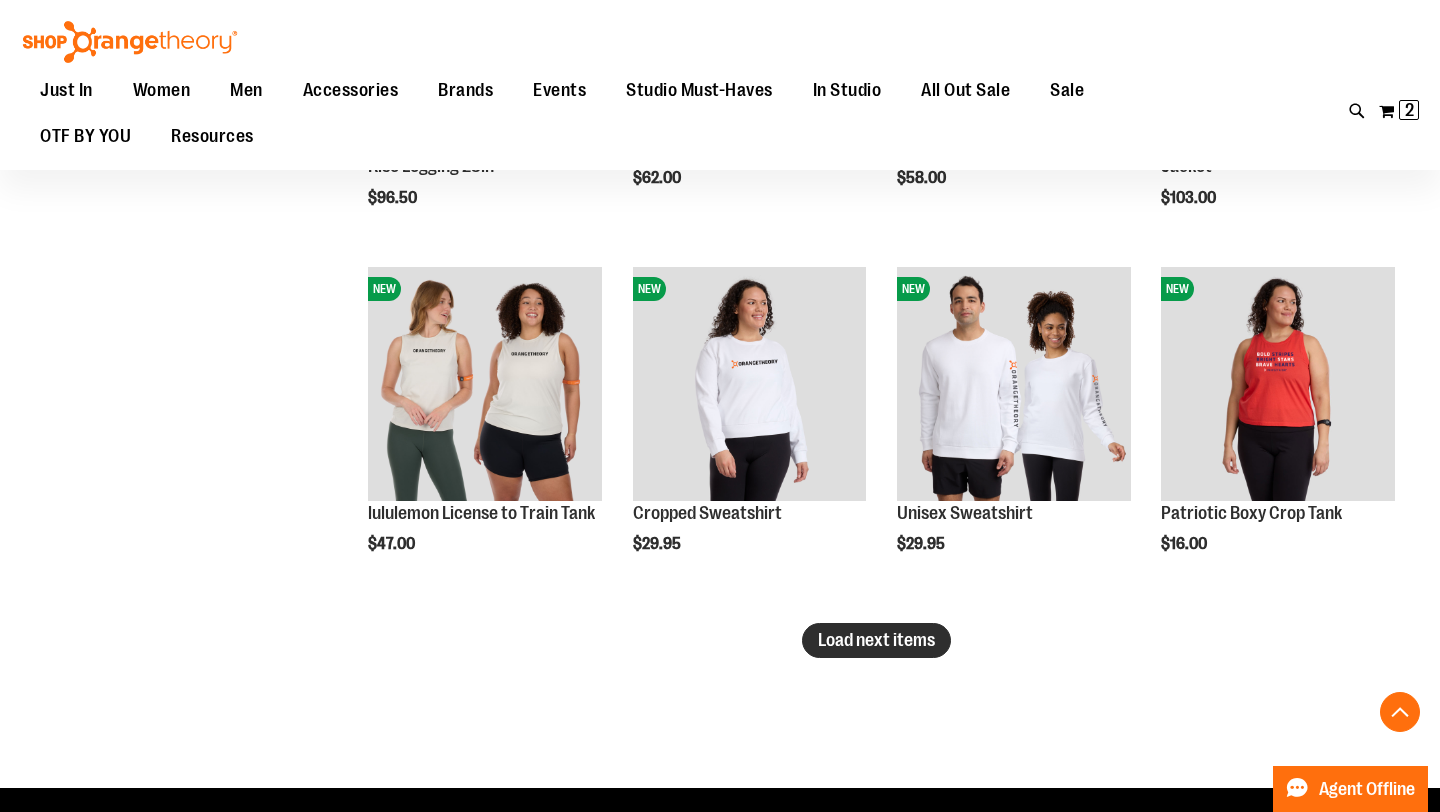 click on "Load next items" at bounding box center [876, 640] 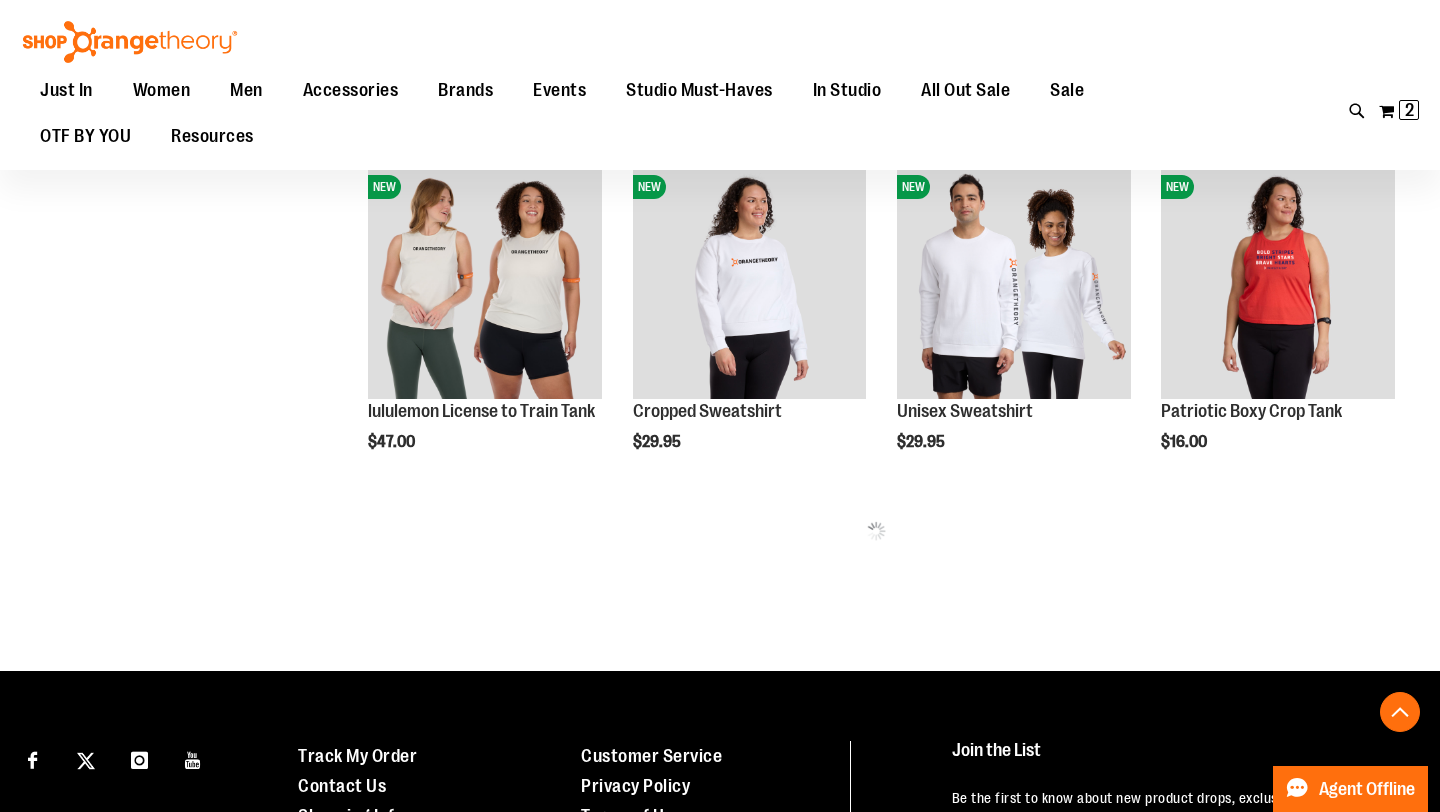 scroll, scrollTop: 4279, scrollLeft: 0, axis: vertical 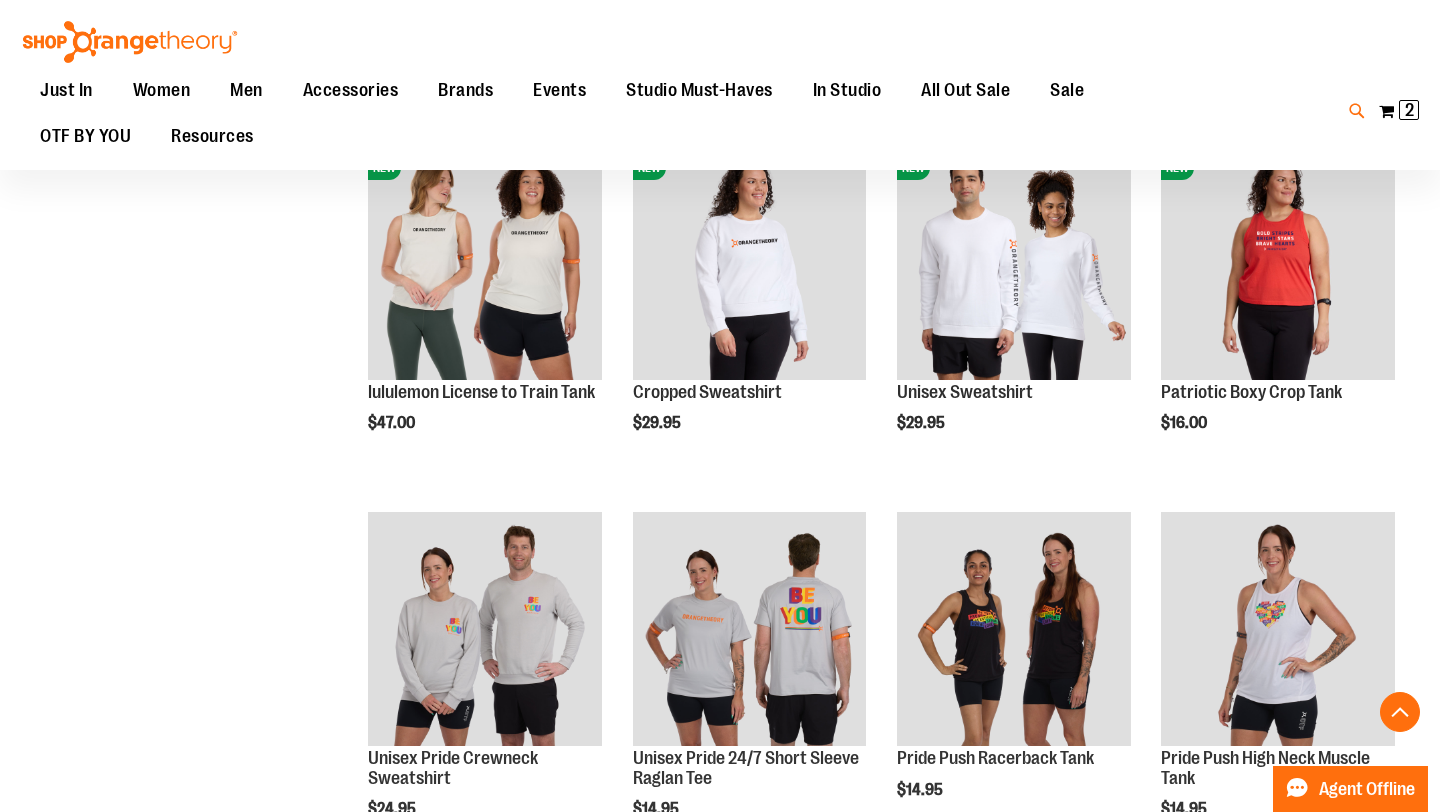 click at bounding box center [1357, 111] 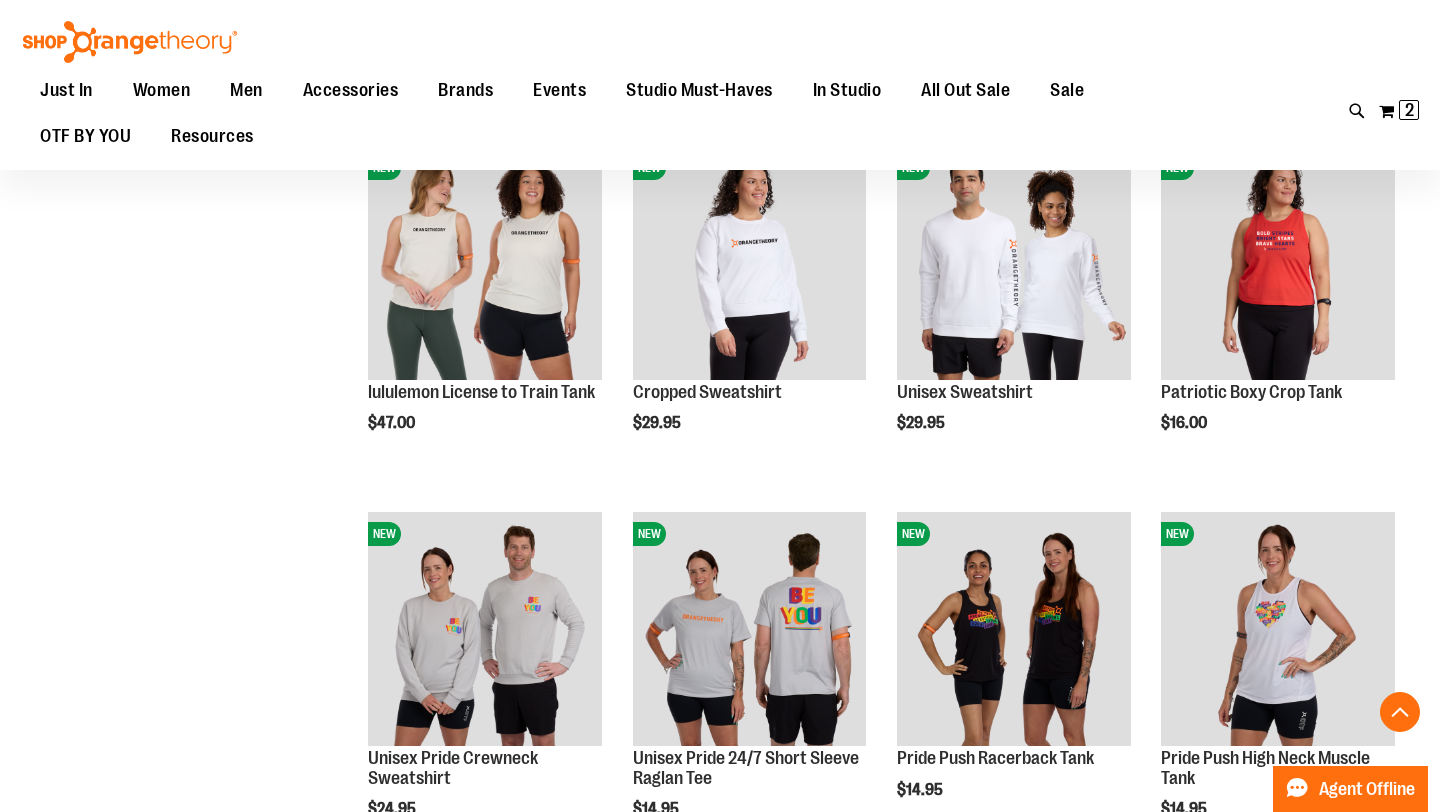 type on "*****" 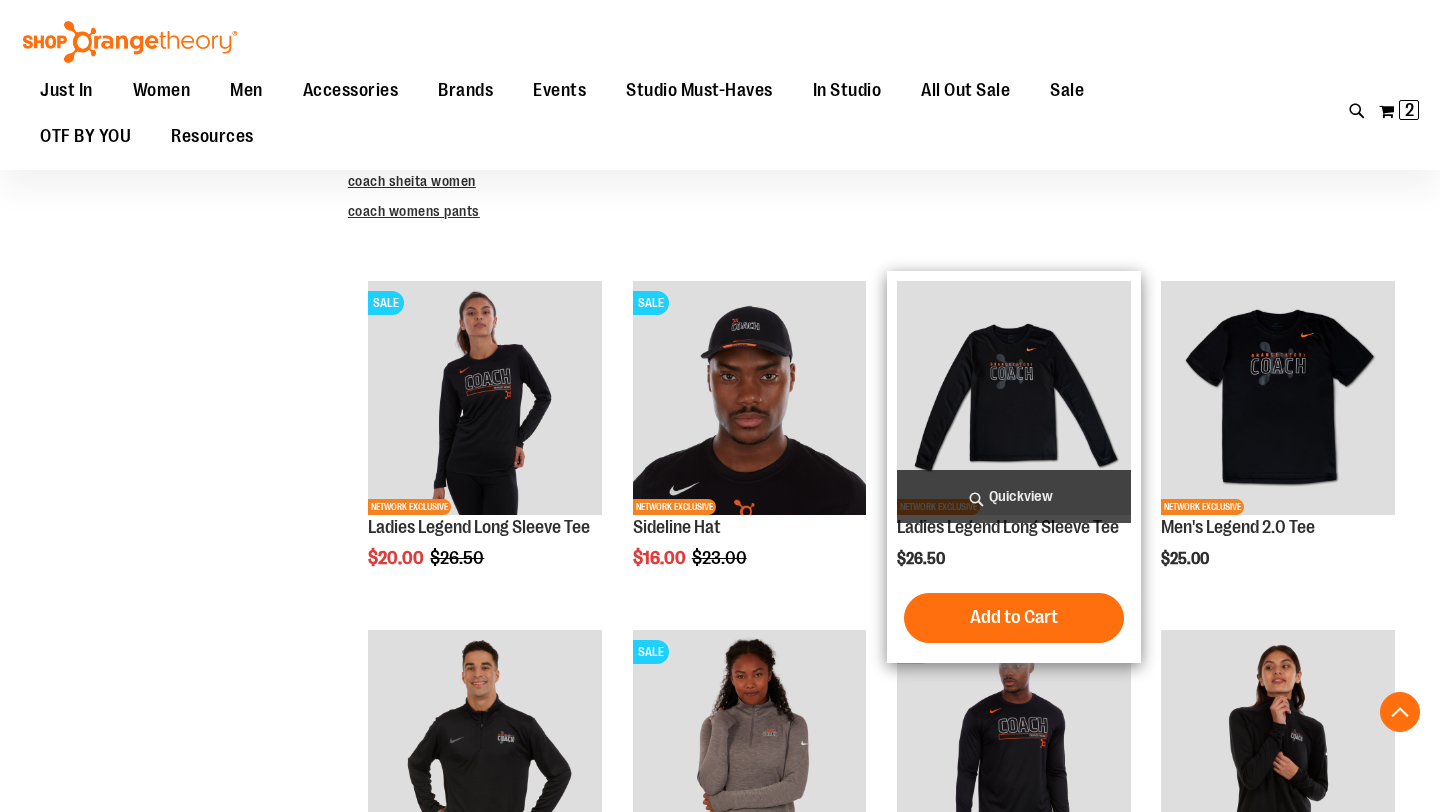 scroll, scrollTop: 678, scrollLeft: 0, axis: vertical 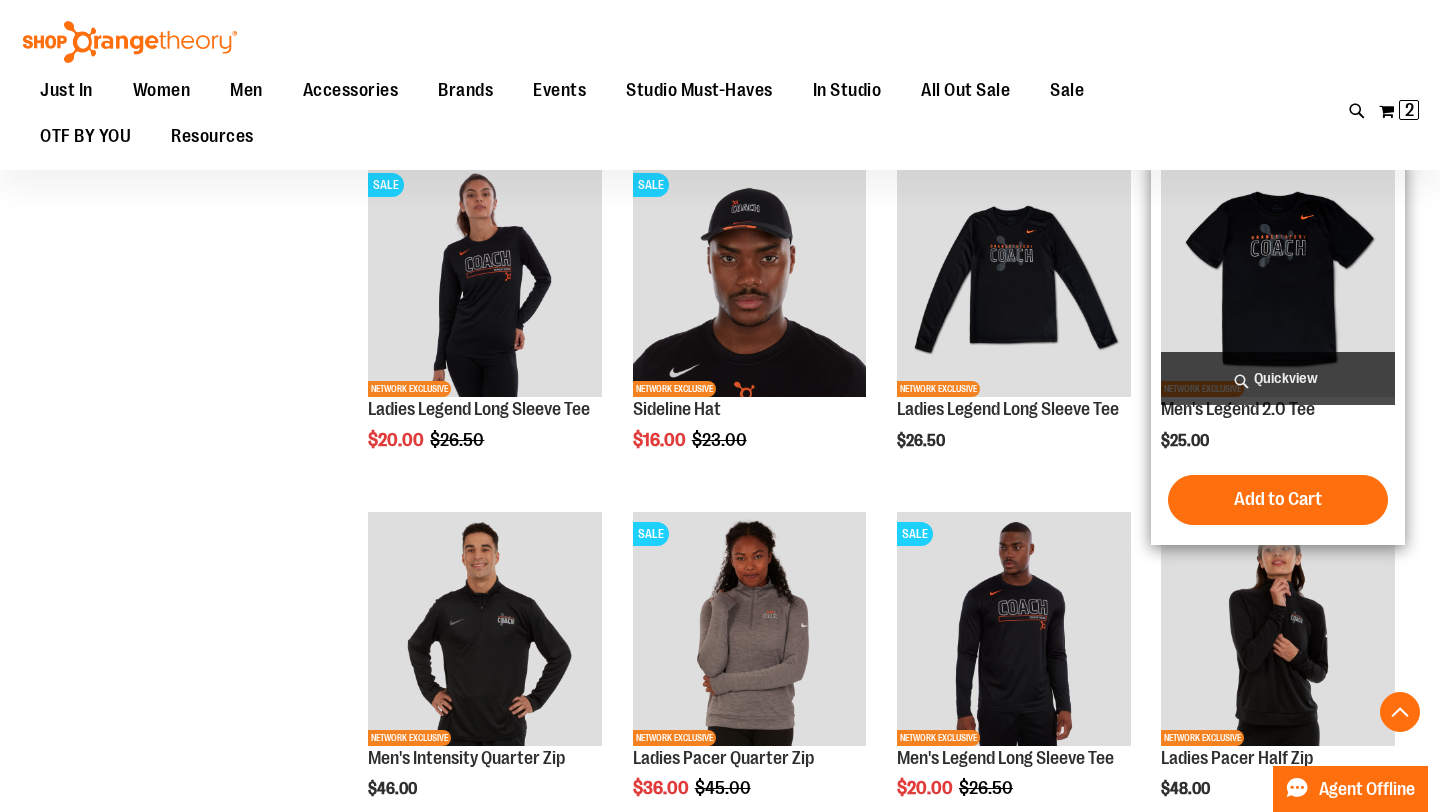 type on "**********" 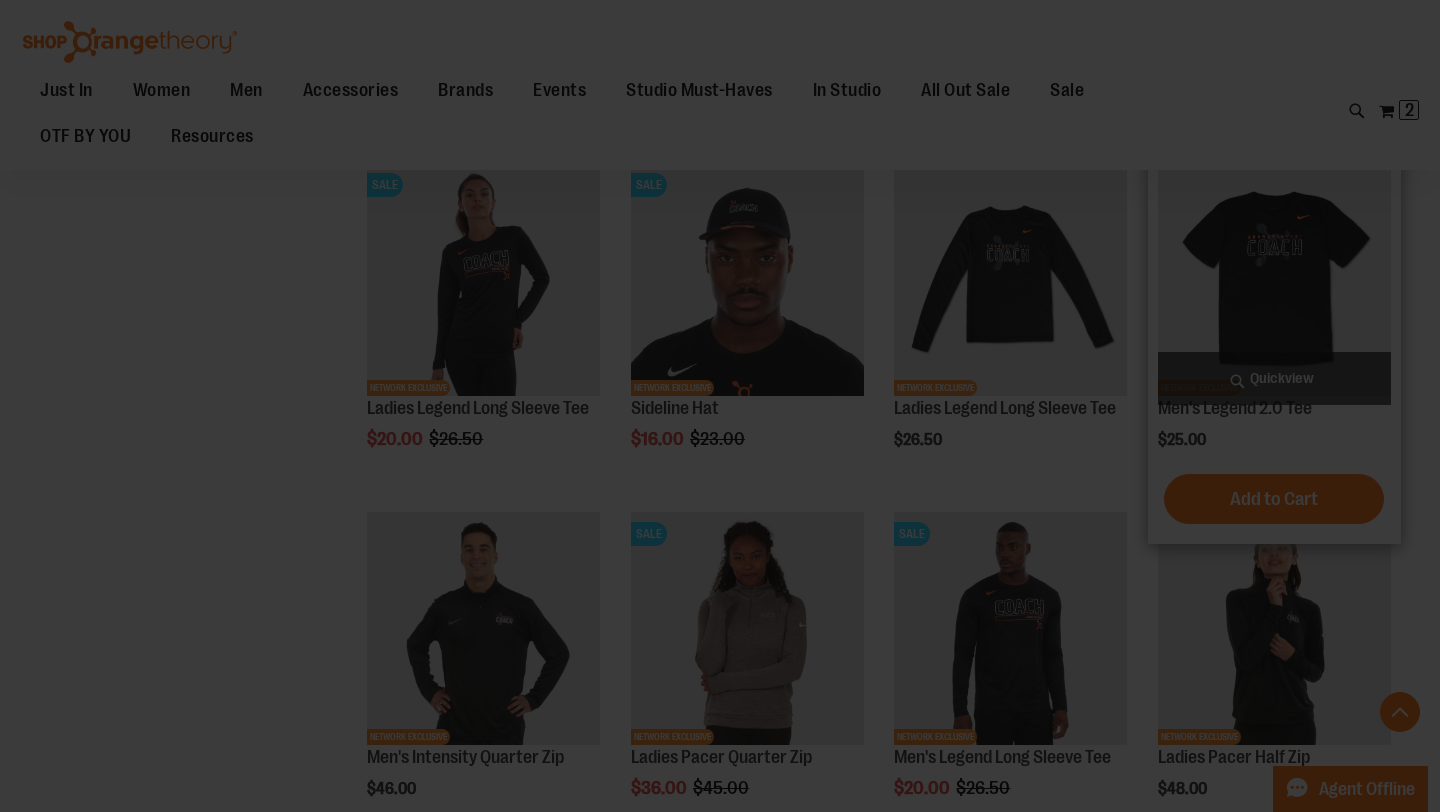scroll, scrollTop: 0, scrollLeft: 0, axis: both 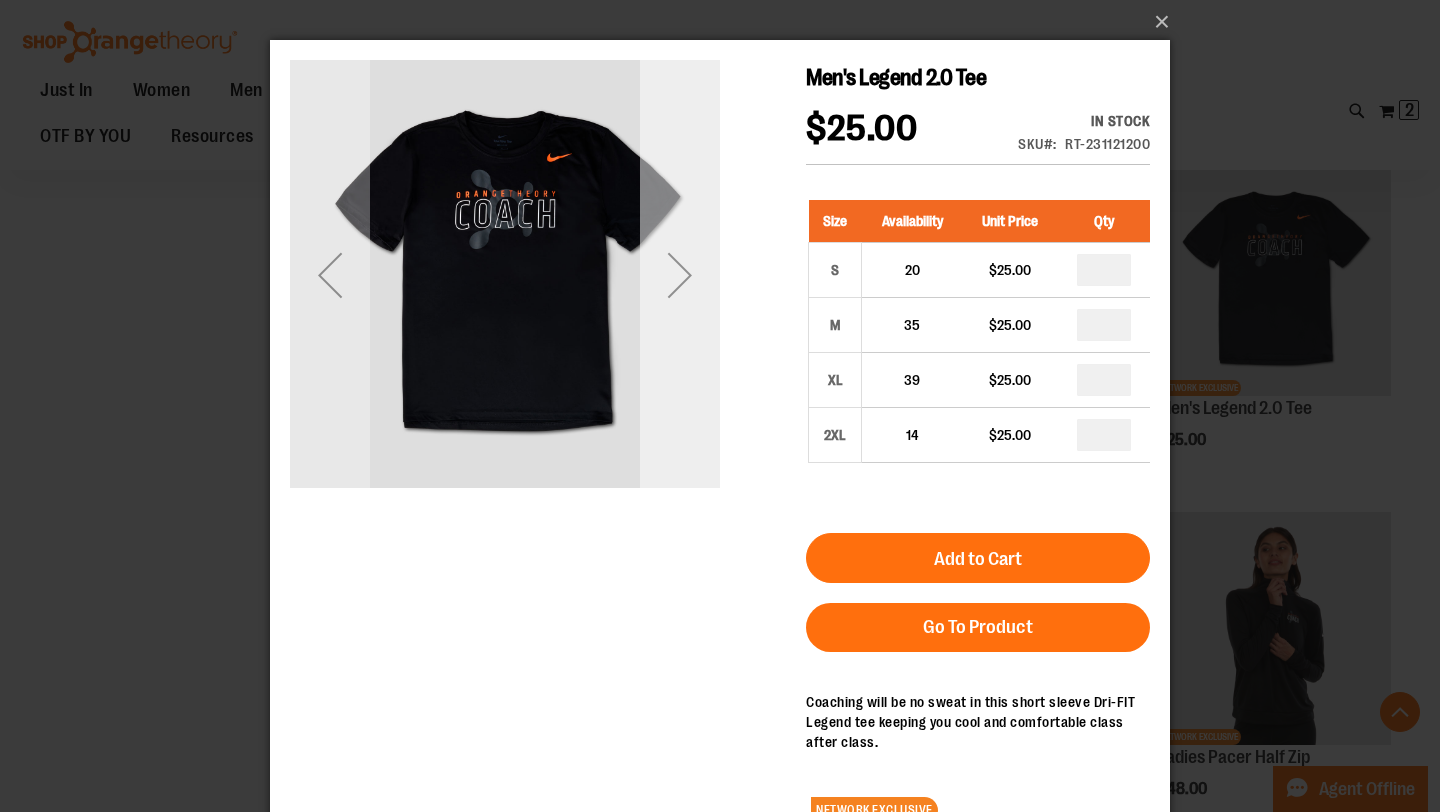 click at bounding box center (680, 275) 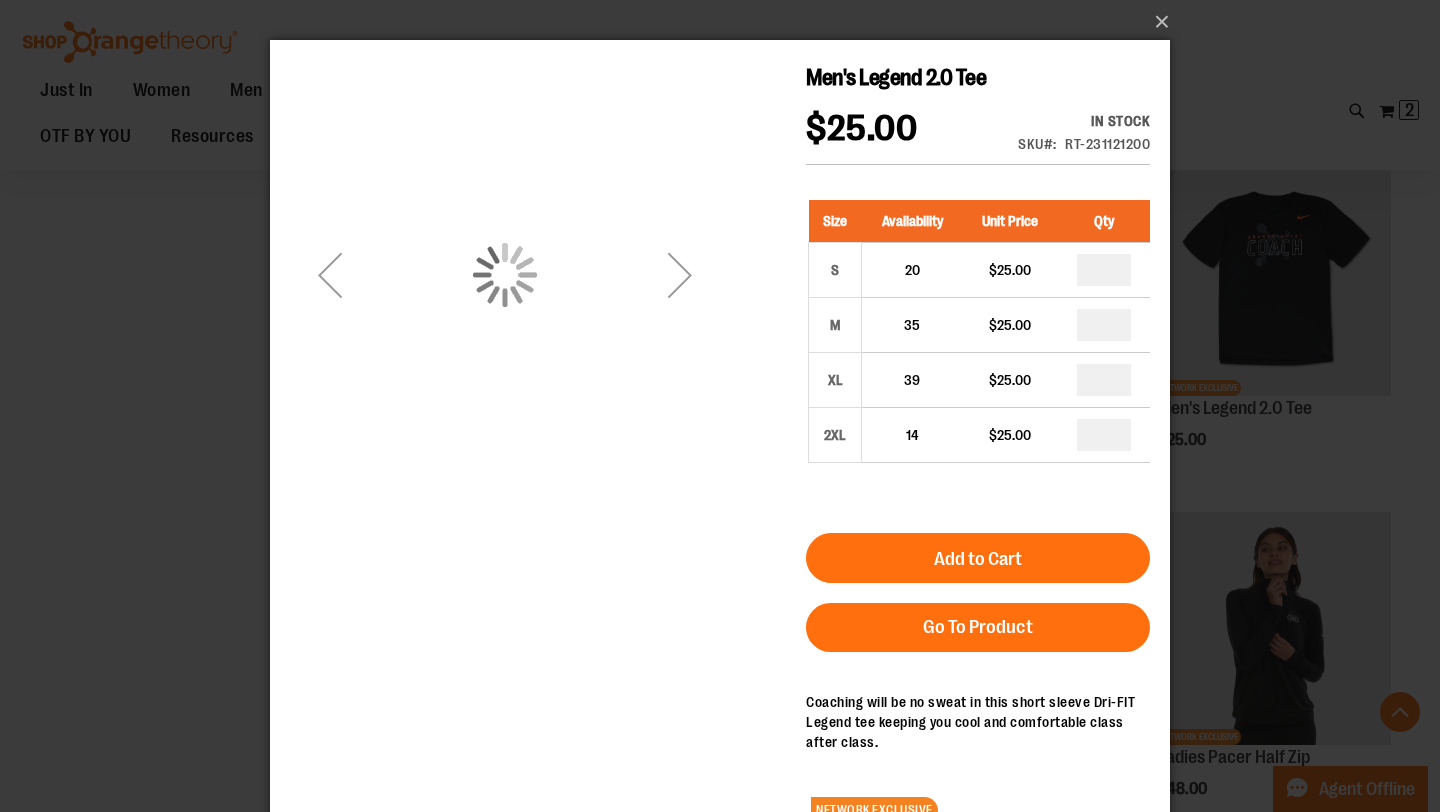 click at bounding box center (680, 275) 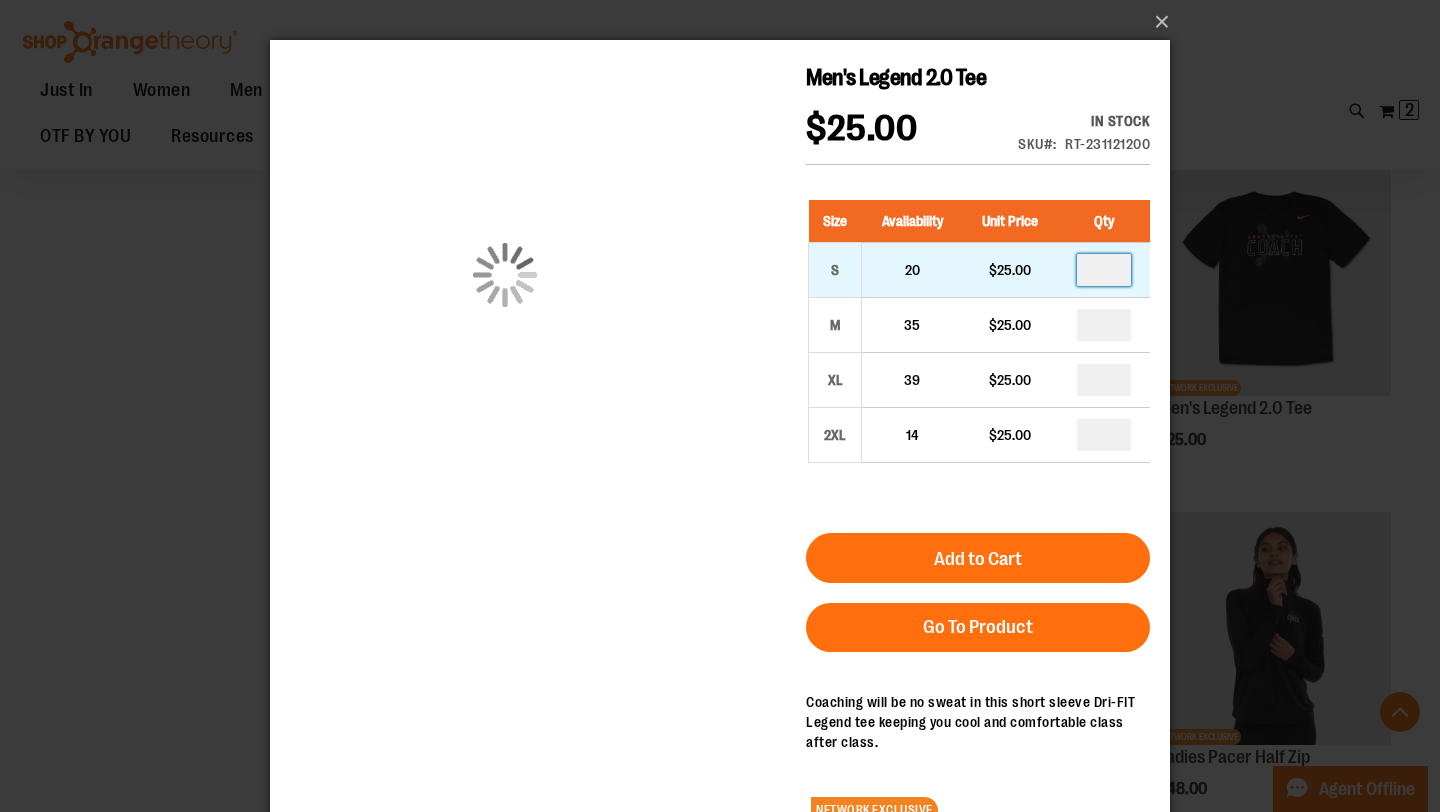 click at bounding box center (1104, 270) 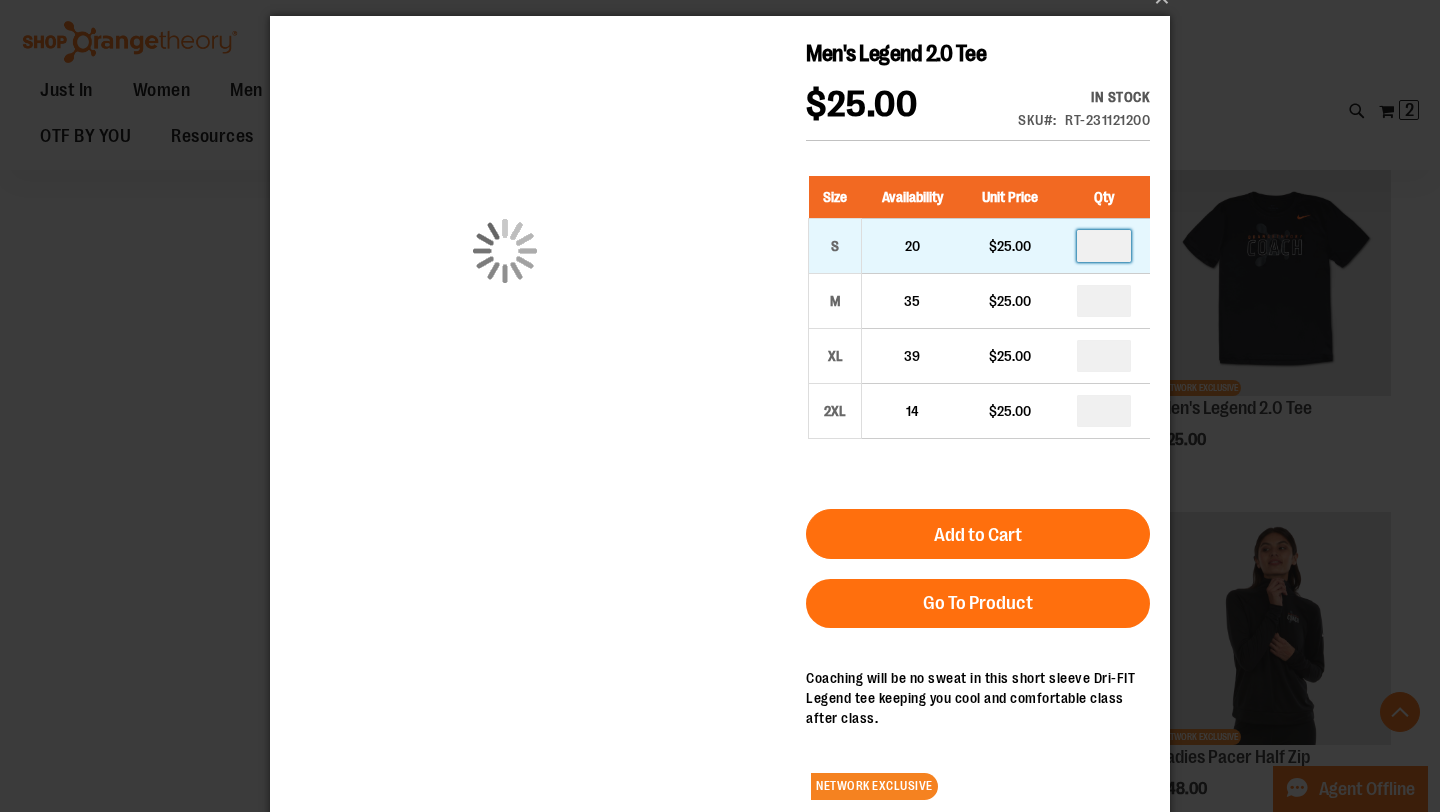 type on "**" 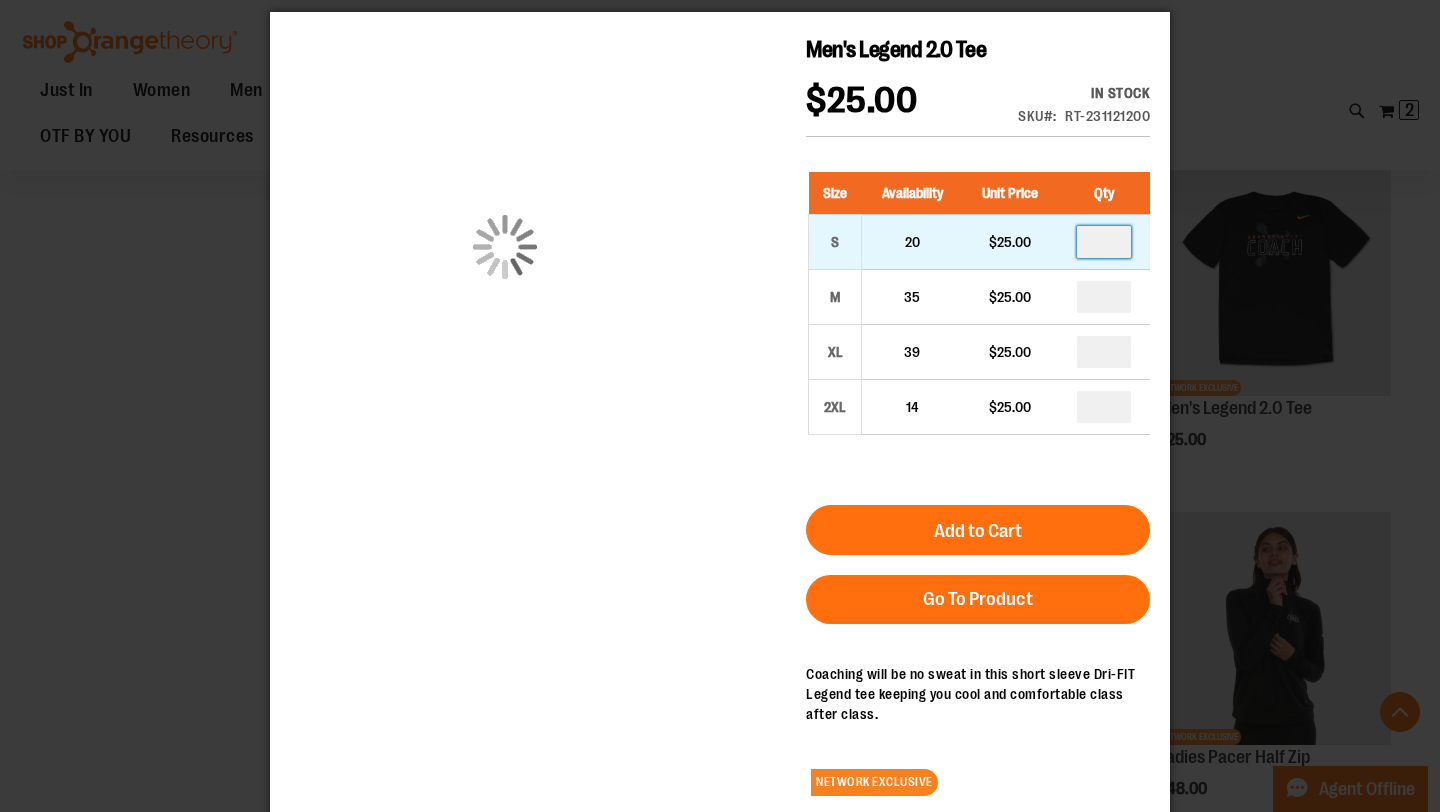 scroll, scrollTop: 47, scrollLeft: 0, axis: vertical 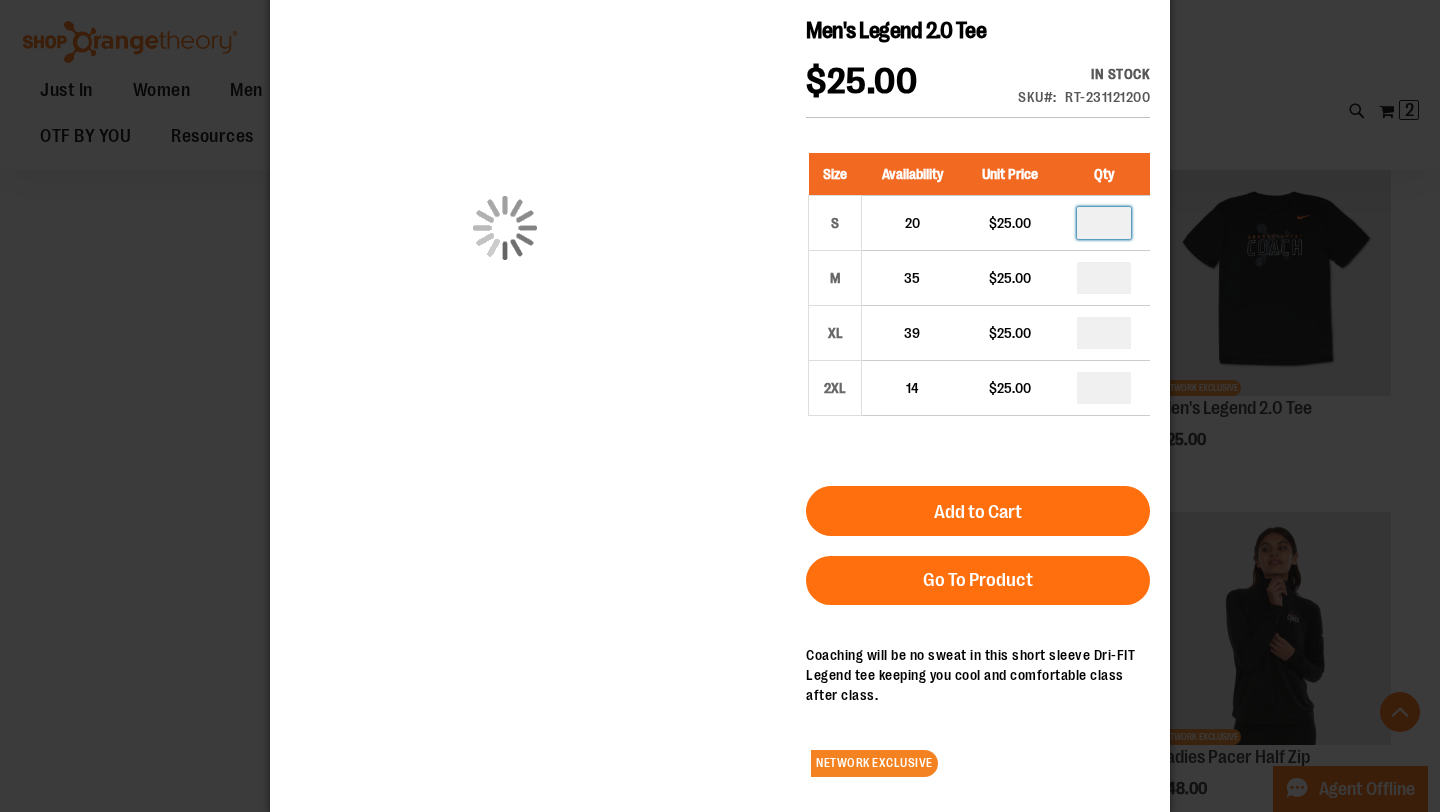 type on "*" 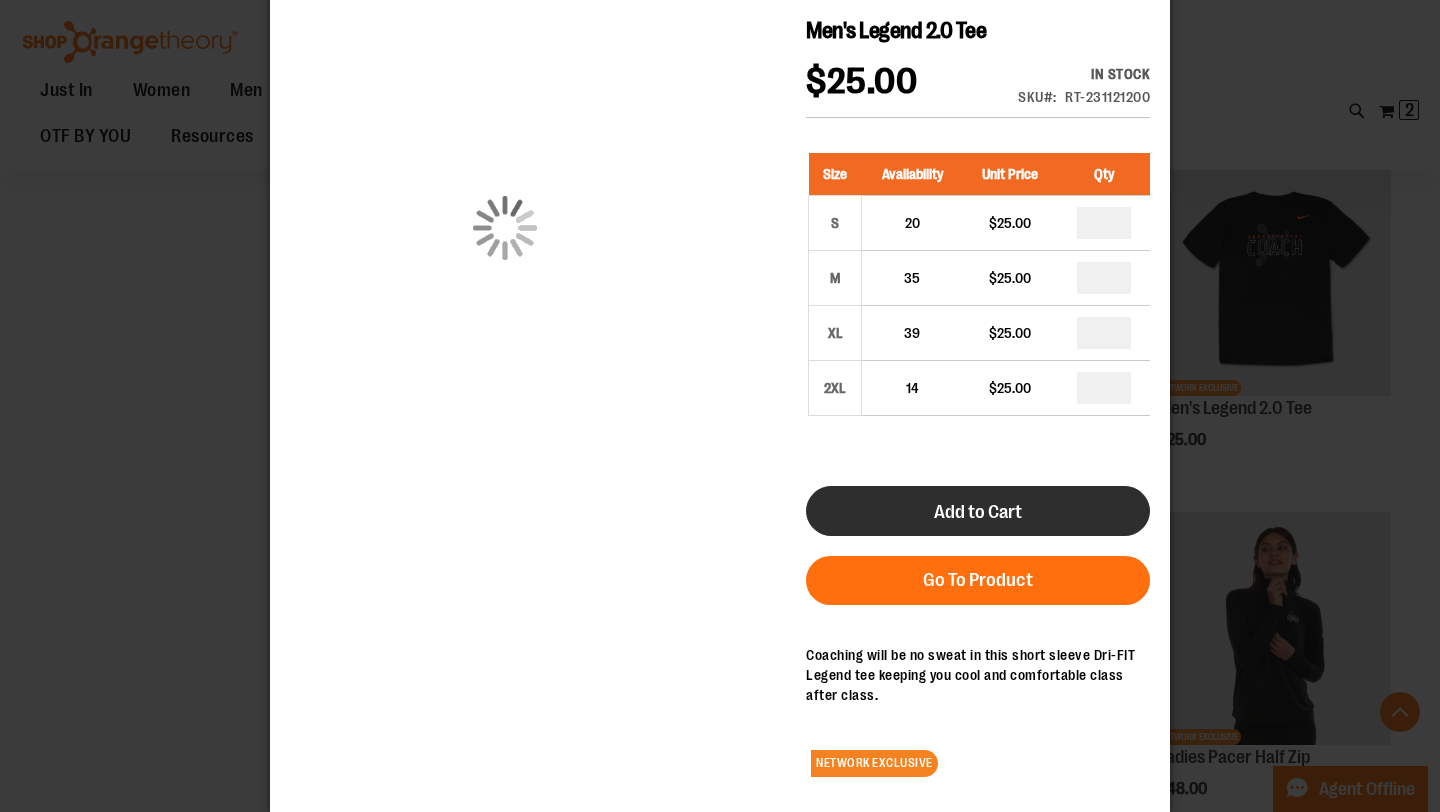click on "Add to Cart" at bounding box center [978, 511] 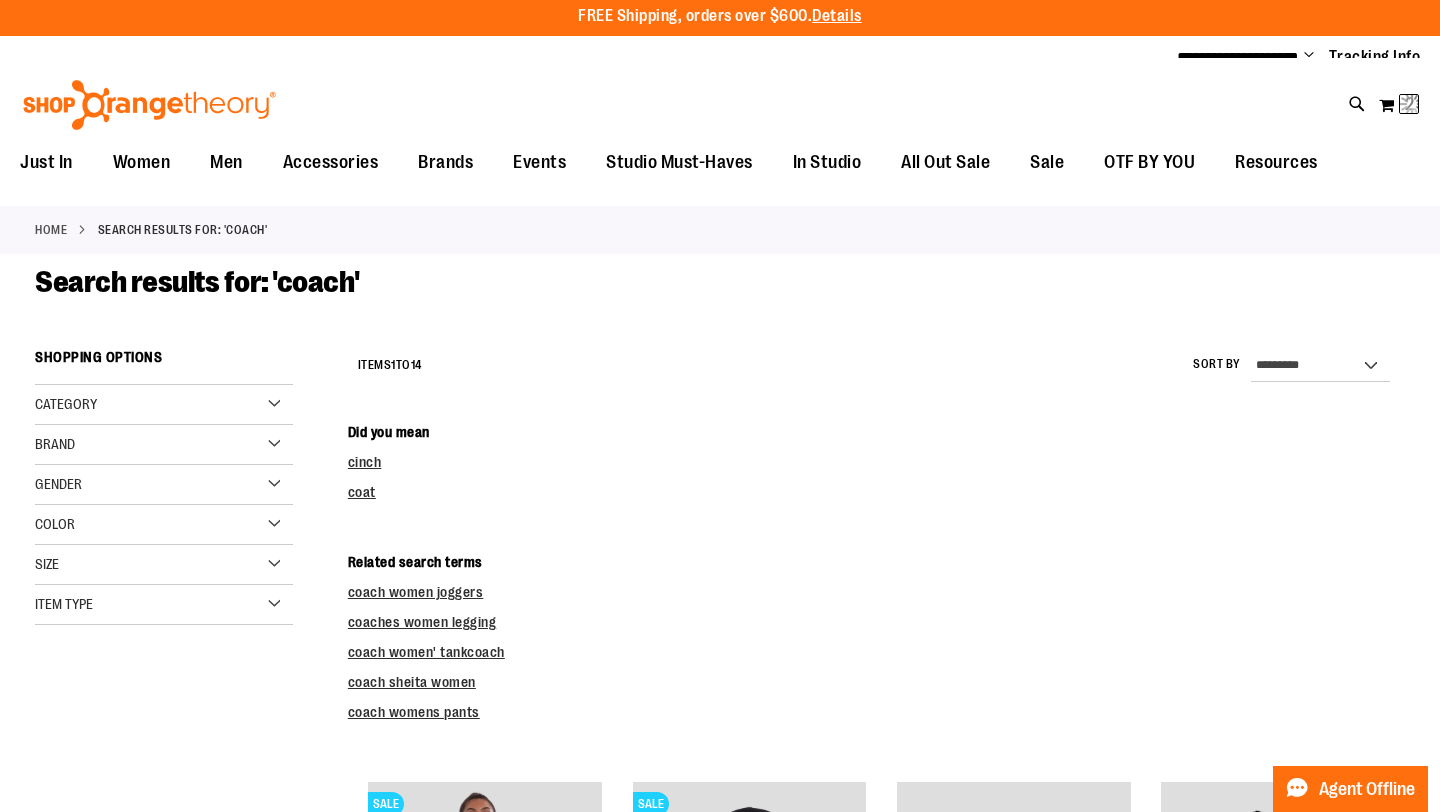 scroll, scrollTop: 0, scrollLeft: 0, axis: both 